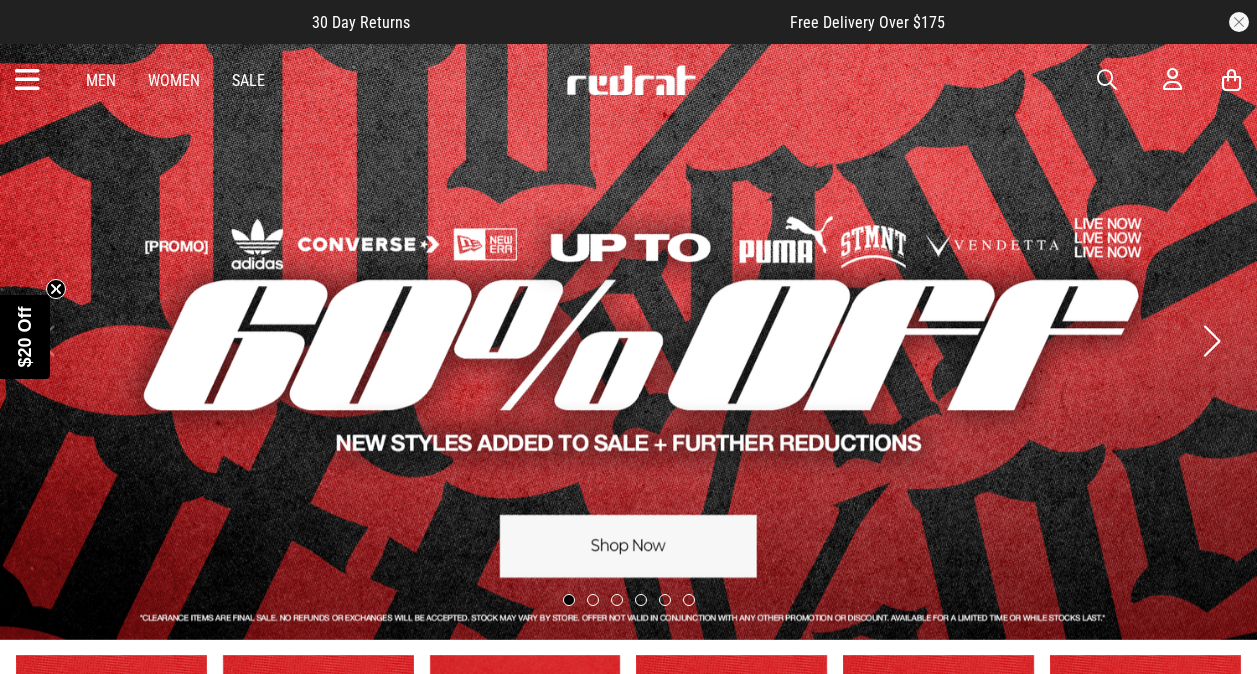 scroll, scrollTop: 0, scrollLeft: 0, axis: both 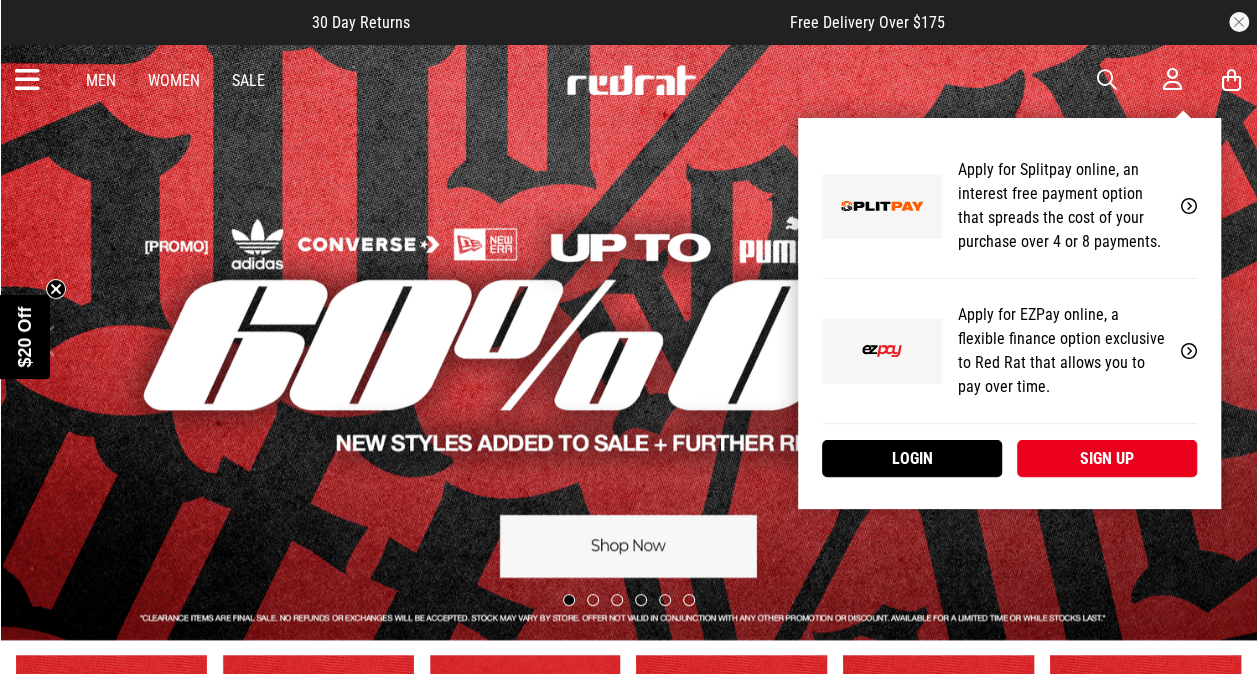 click at bounding box center [1172, 79] 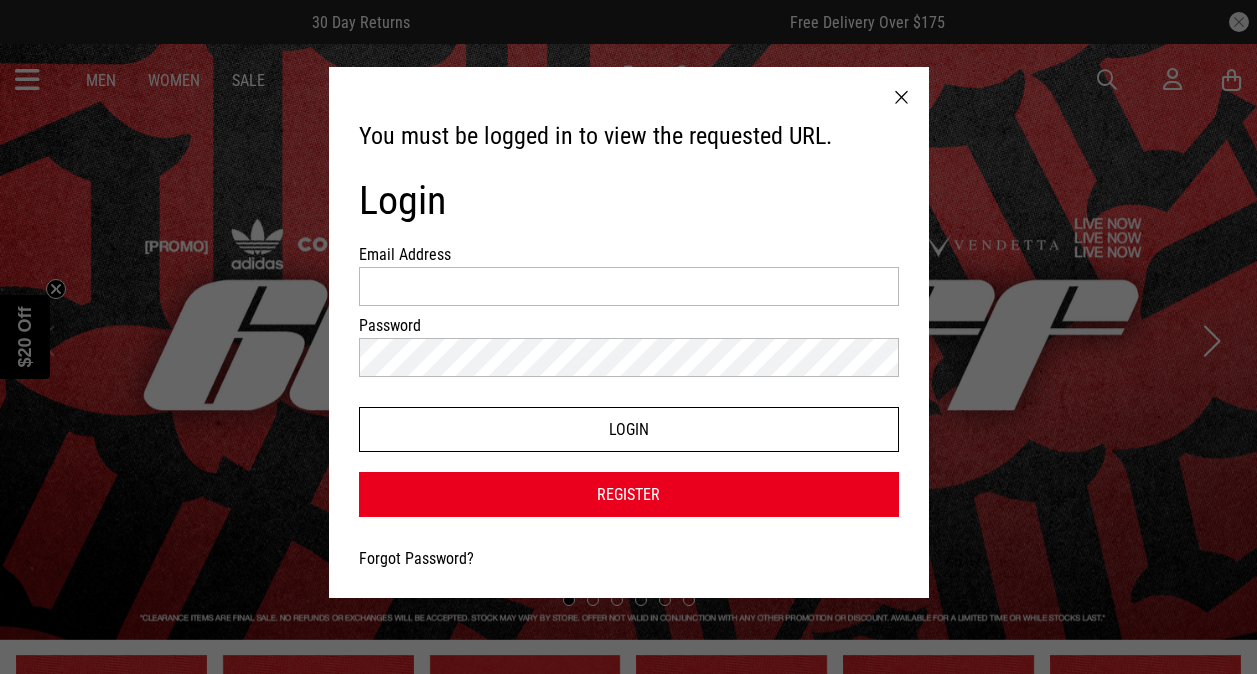 scroll, scrollTop: 0, scrollLeft: 0, axis: both 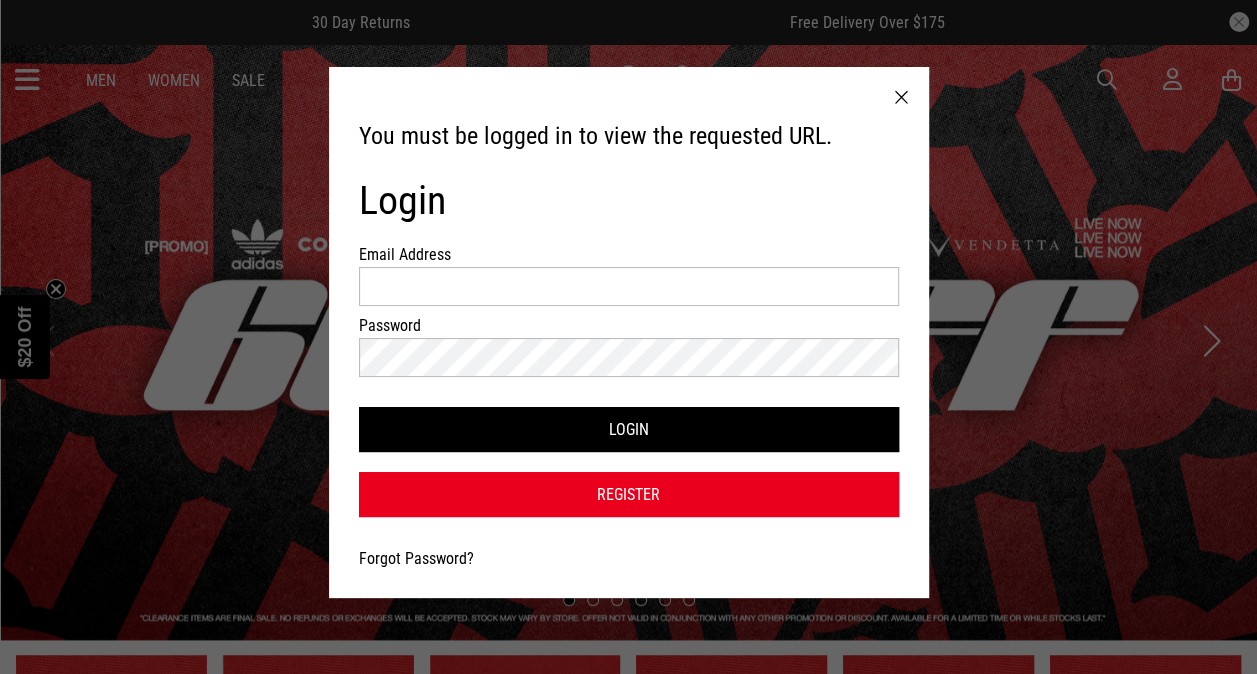 click on "Register" at bounding box center [629, 494] 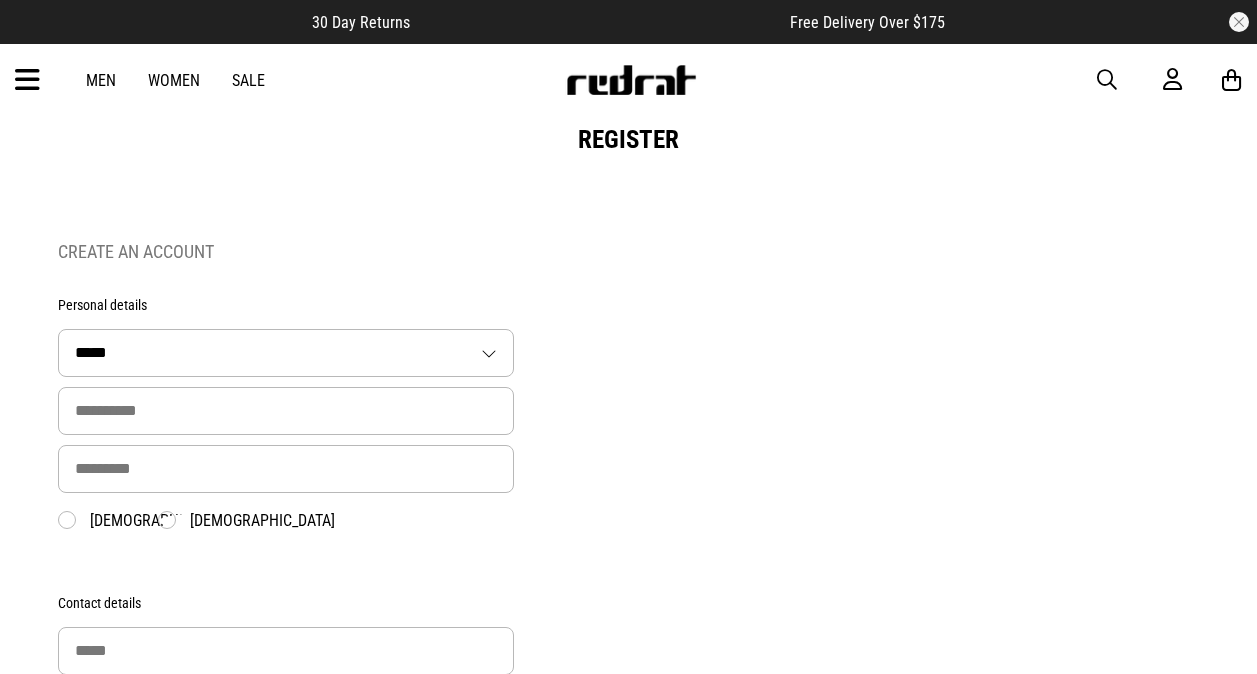 scroll, scrollTop: 0, scrollLeft: 0, axis: both 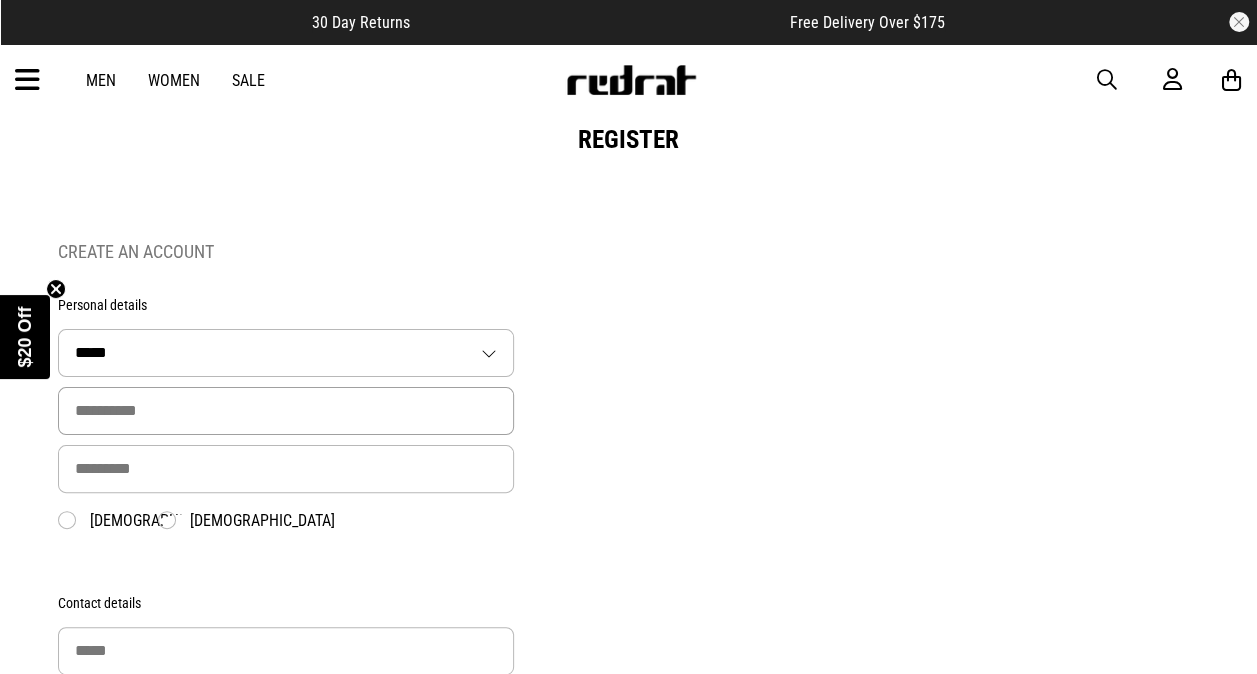 click at bounding box center (286, 411) 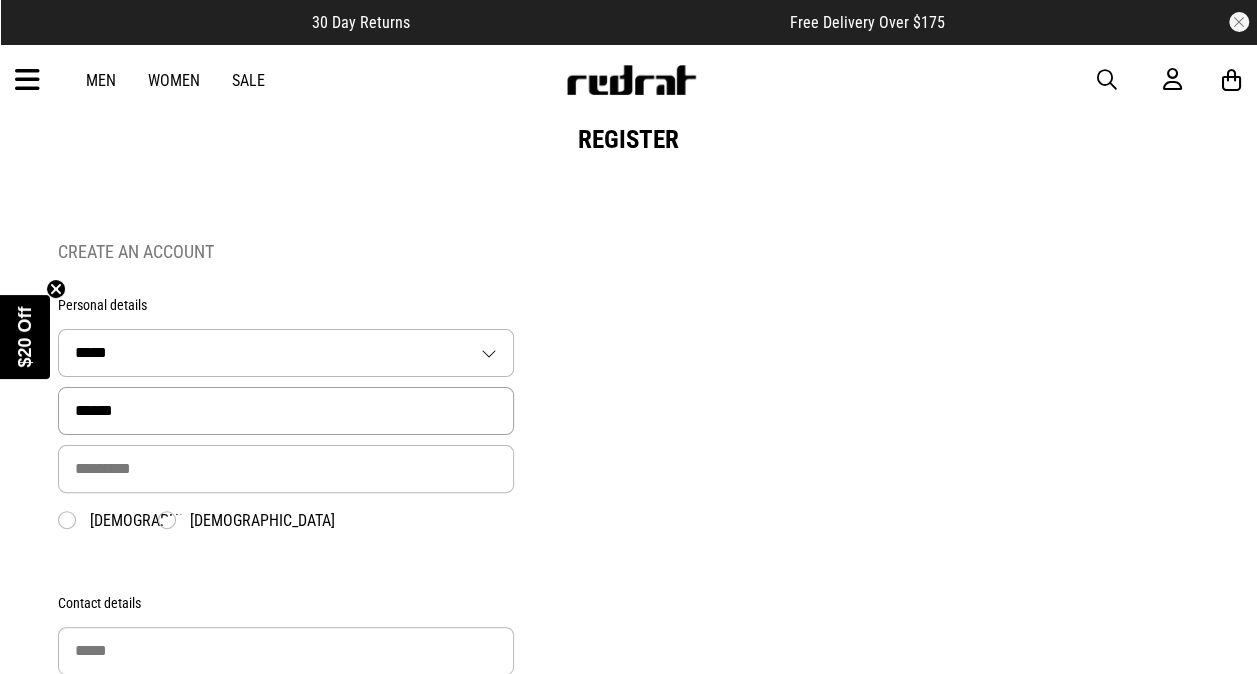 type on "******" 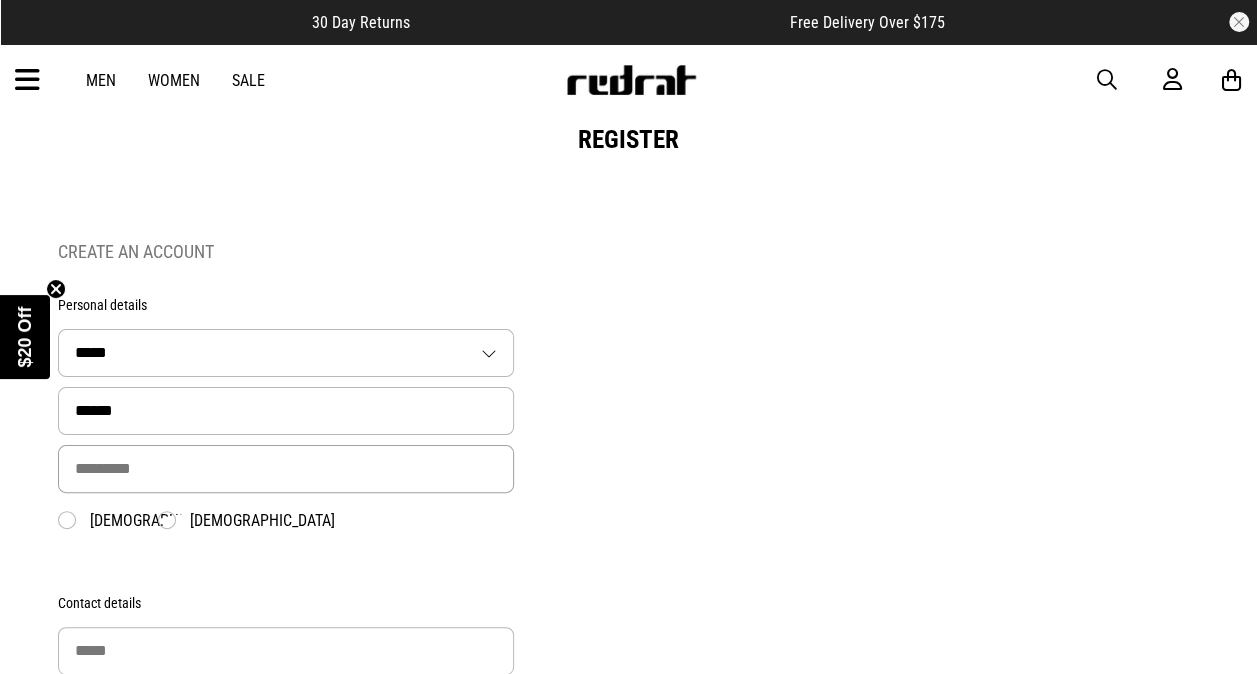 scroll, scrollTop: 0, scrollLeft: 0, axis: both 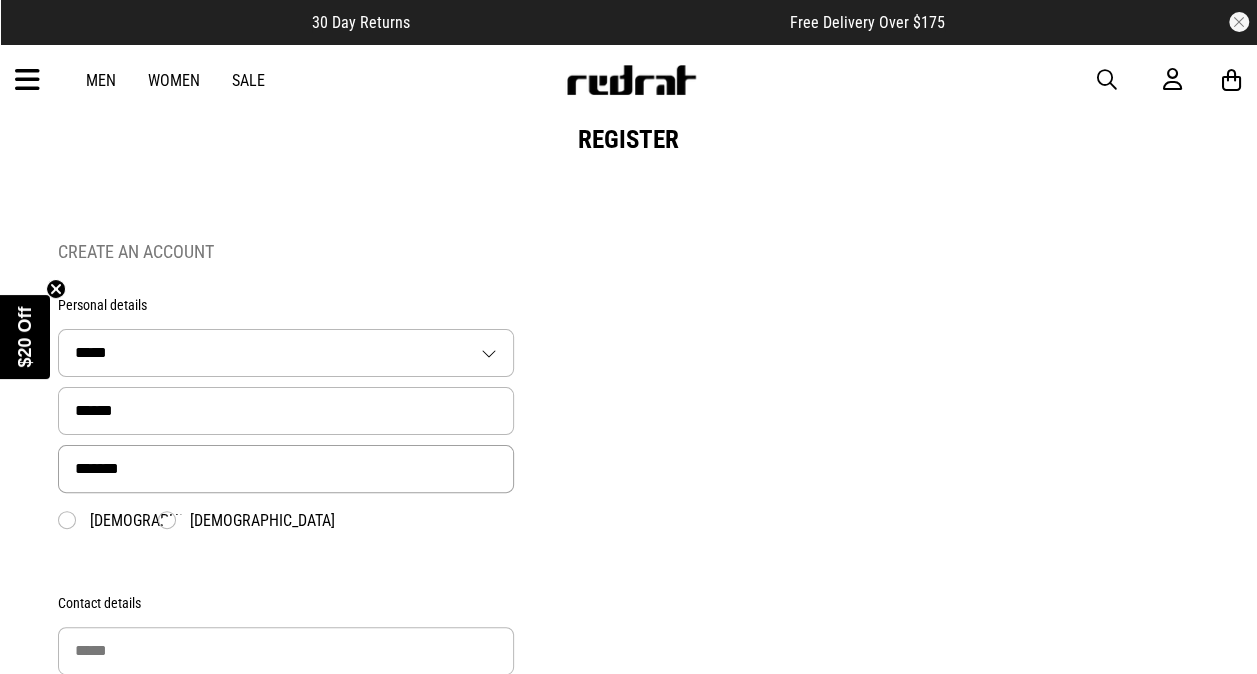 type on "*******" 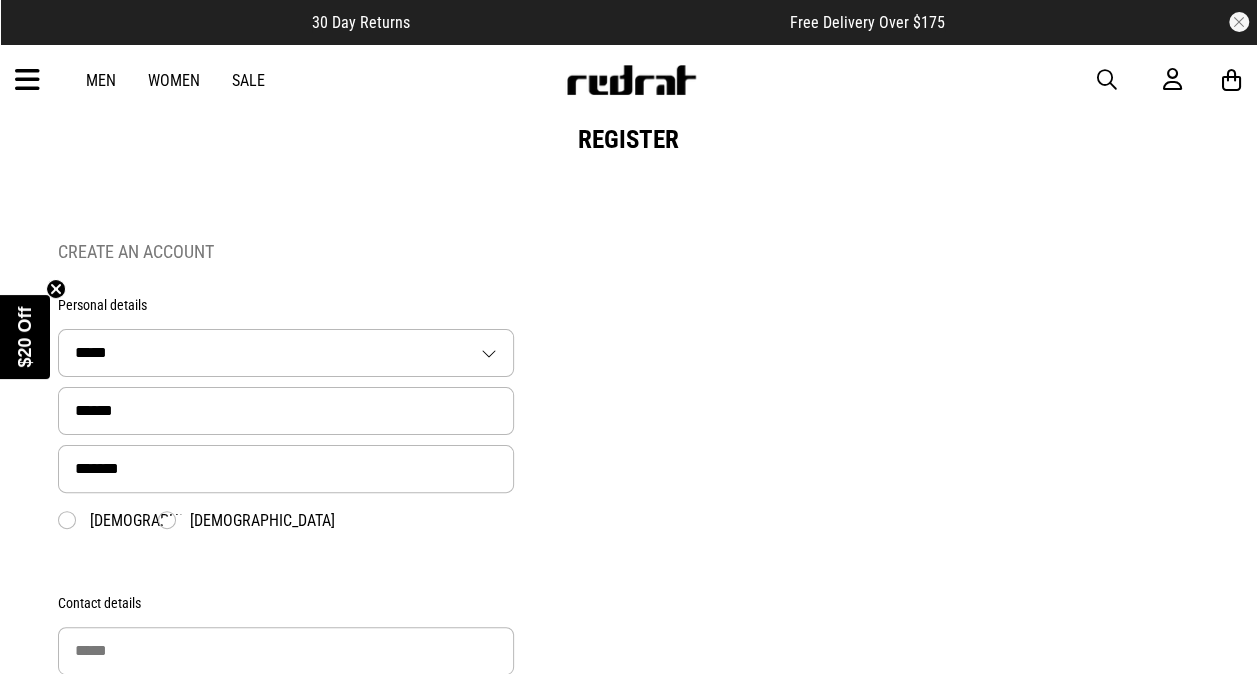 click on "Female" at bounding box center [246, 521] 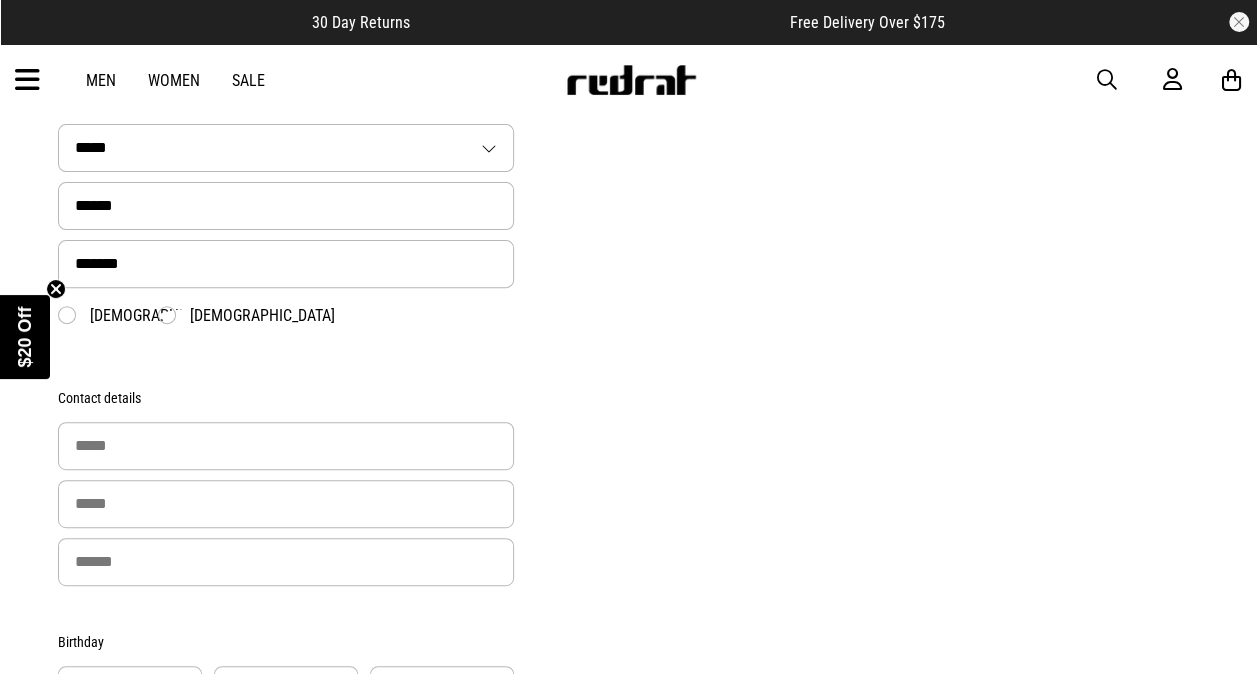 scroll, scrollTop: 206, scrollLeft: 0, axis: vertical 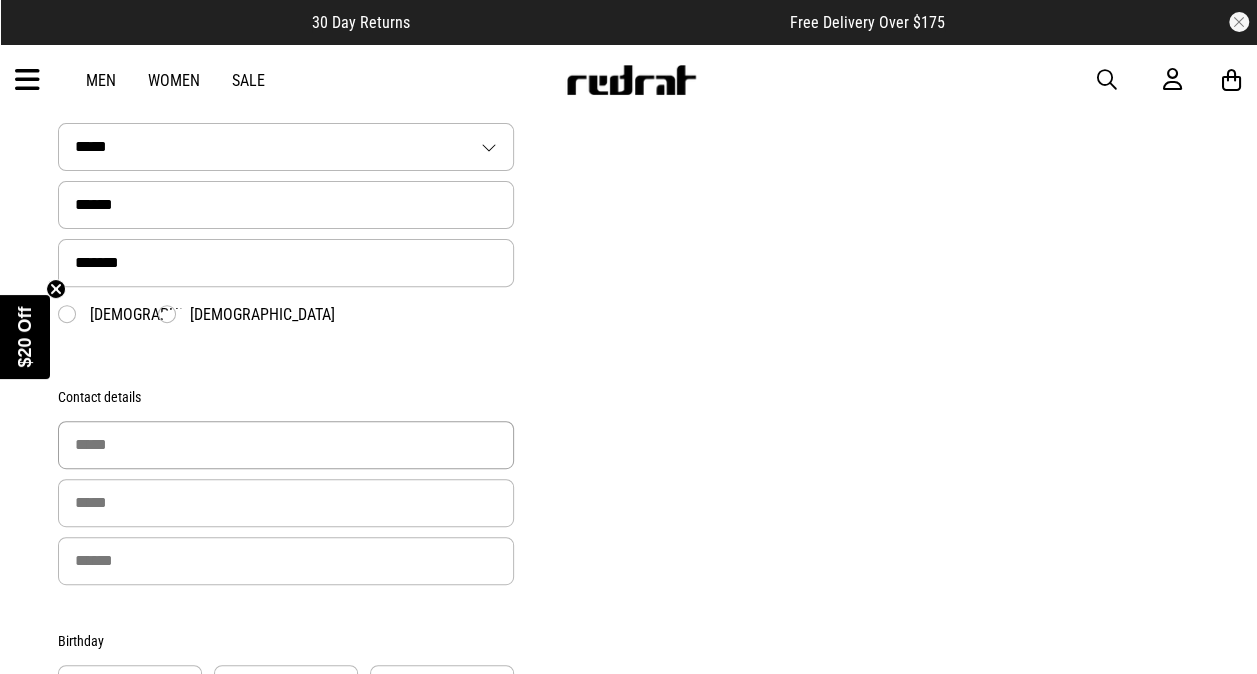 click at bounding box center [286, 445] 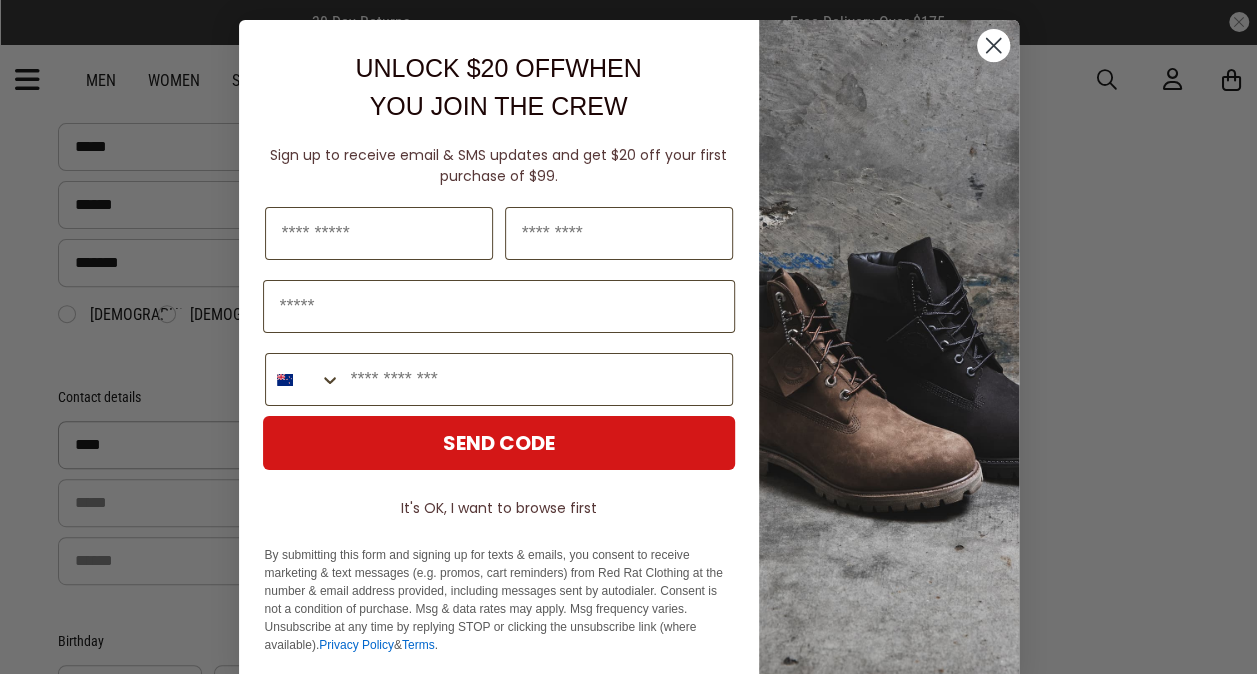type on "****" 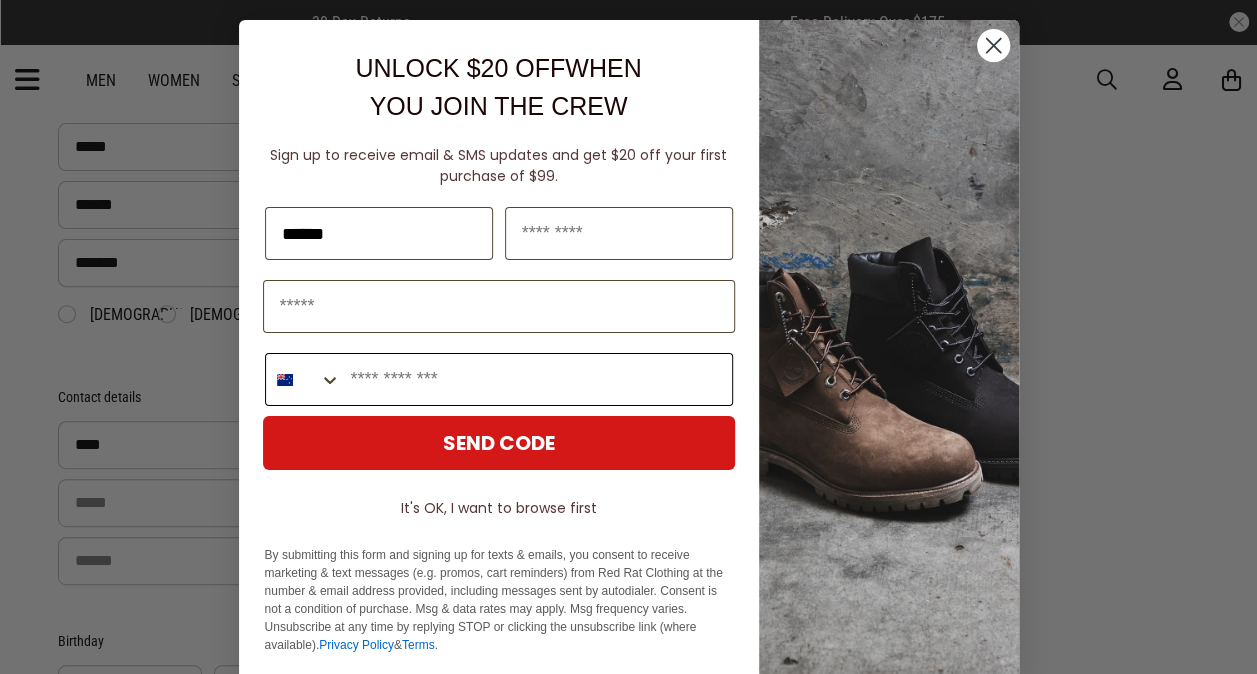 type on "******" 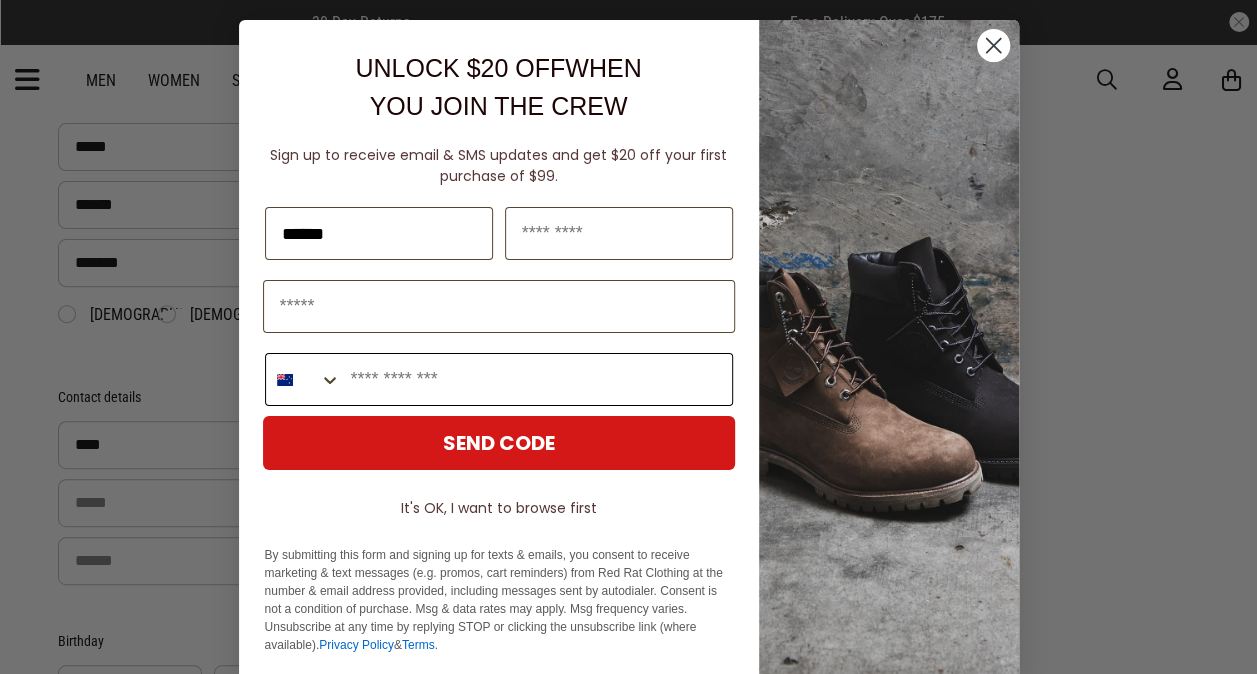 type on "*******" 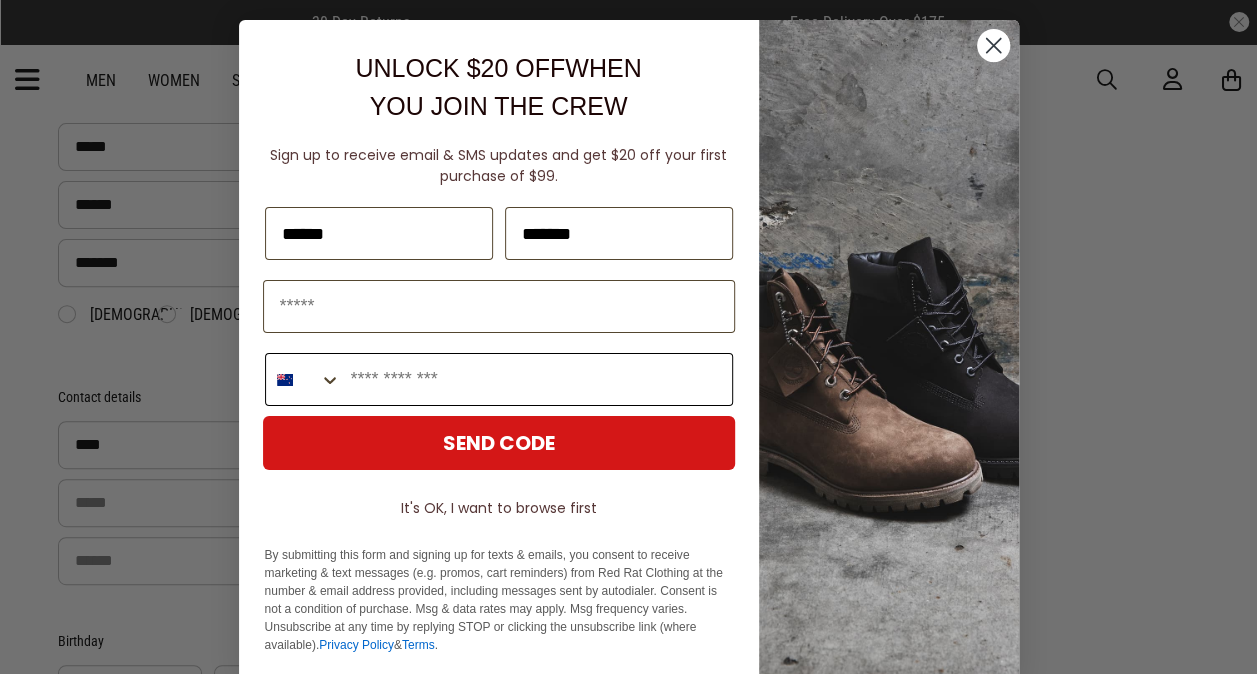 type on "**********" 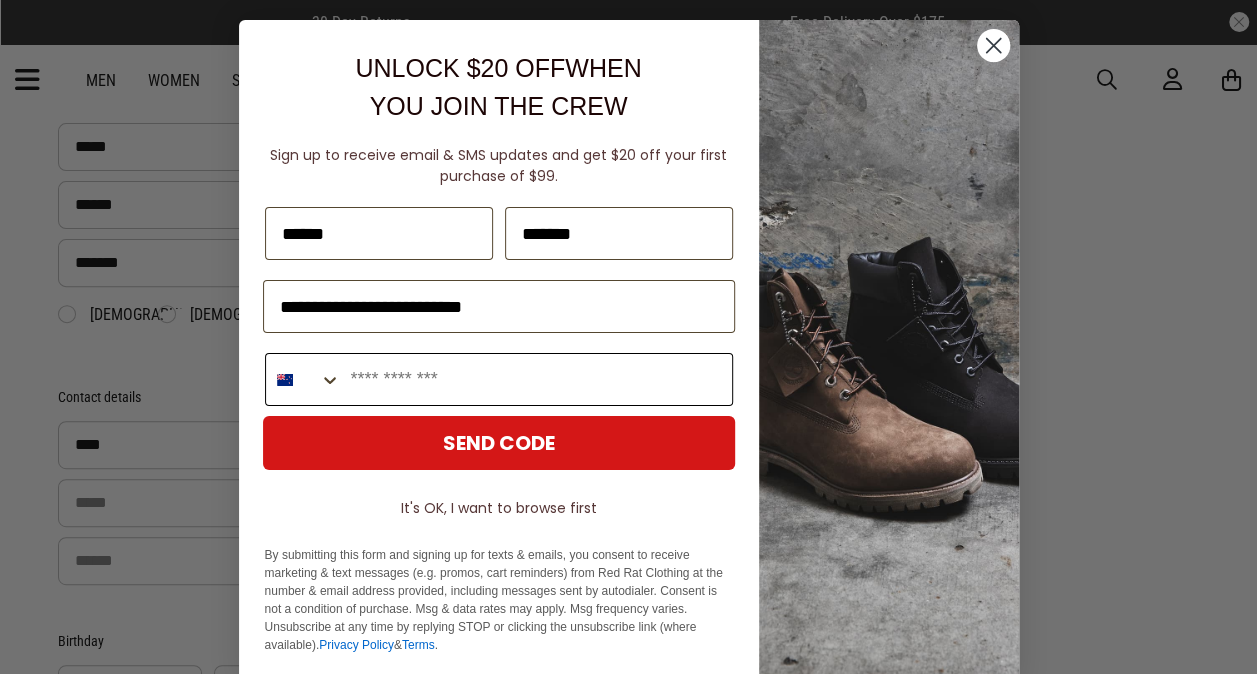 type on "**********" 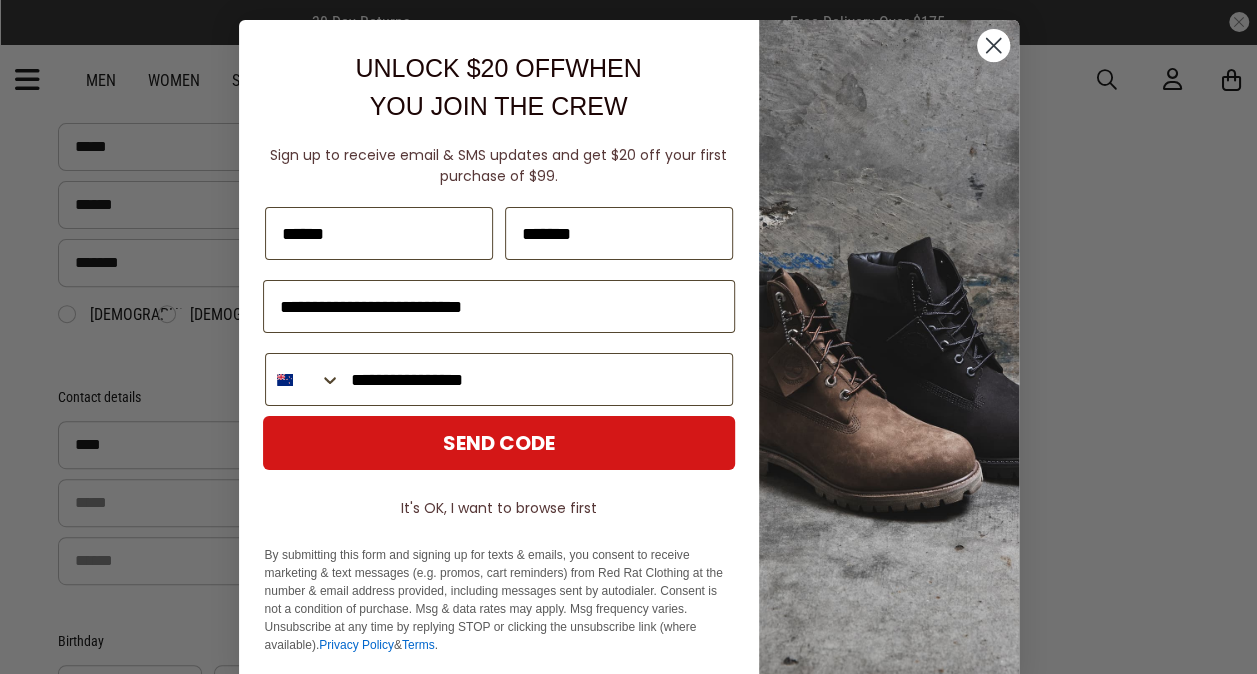 click on "SEND CODE" at bounding box center [499, 443] 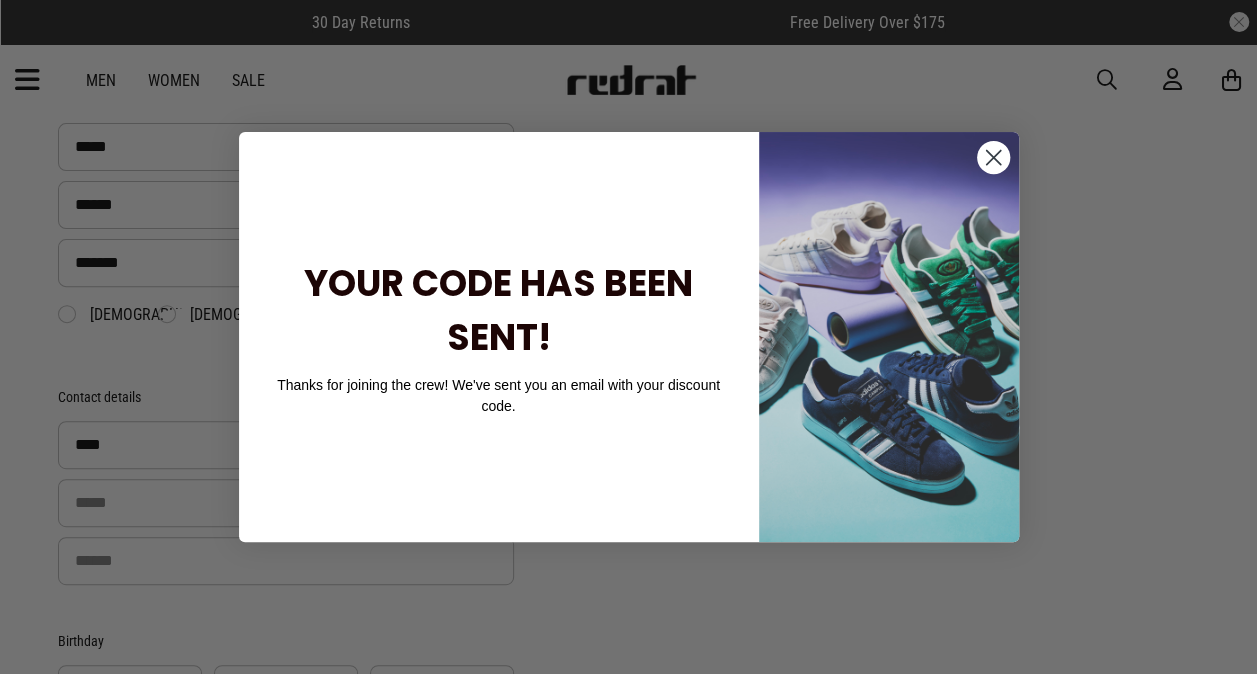 click 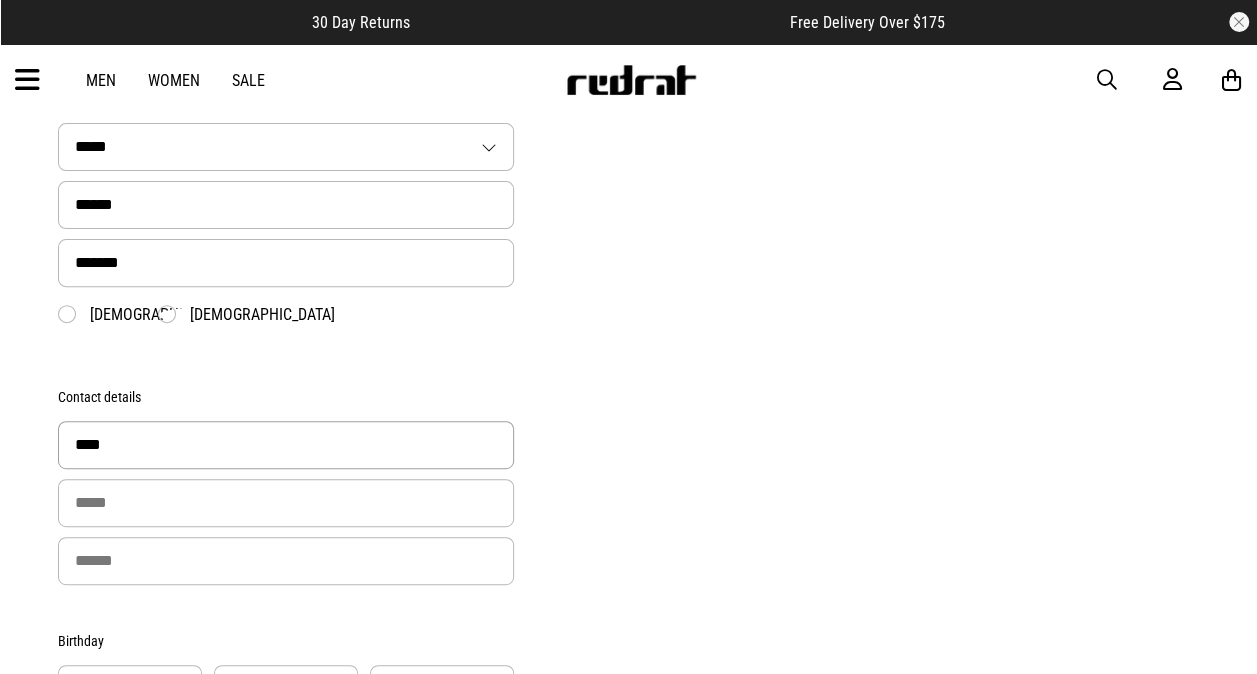 click on "****" at bounding box center (286, 445) 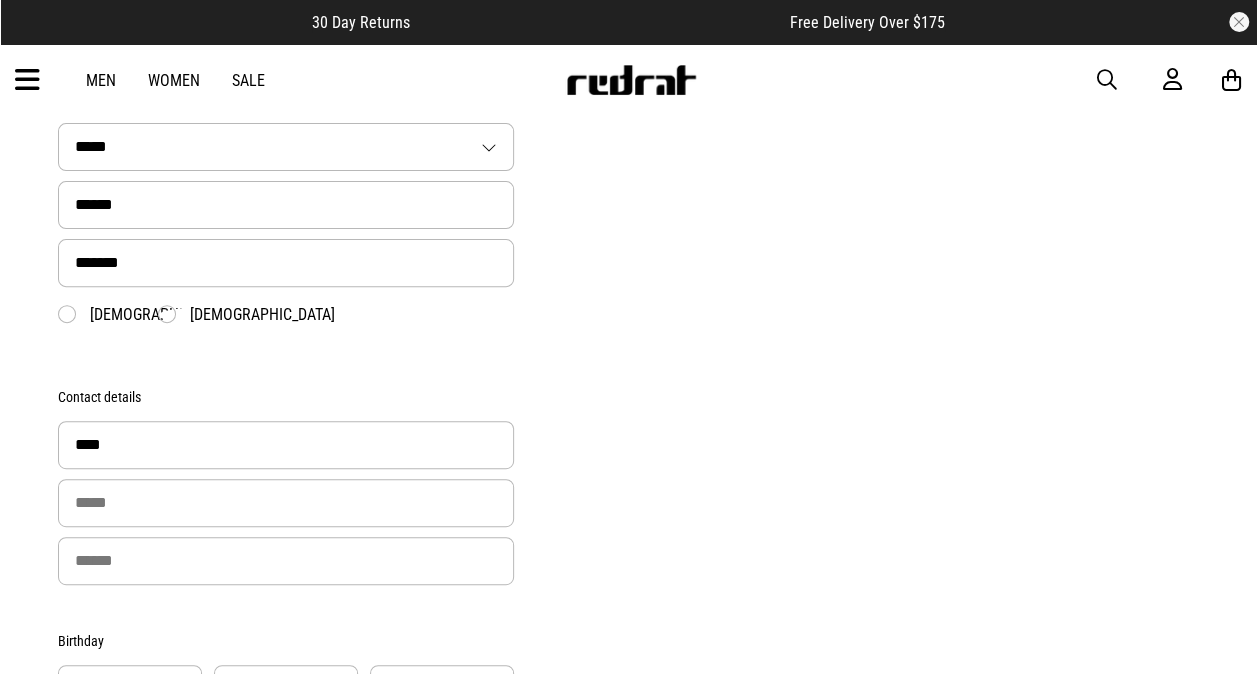 click on "Create an Account
Personal details
Title *
*****
**
***
****
**
**
First Name *
******
Last Name *
*******
Gender *
Male
Female
Contact details
Email *
****
Phone
Mobile Phone
Birthday
Birthday *
Password
Password *
Password Again *" at bounding box center (629, 666) 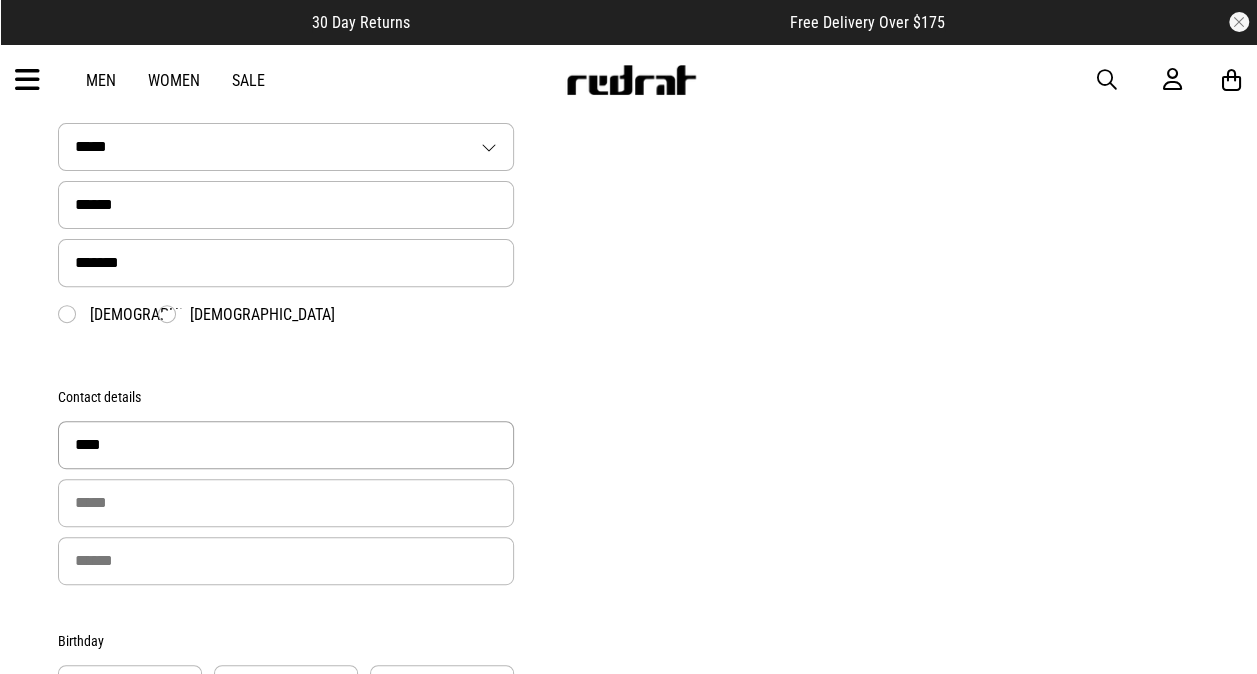 click on "****" at bounding box center [286, 445] 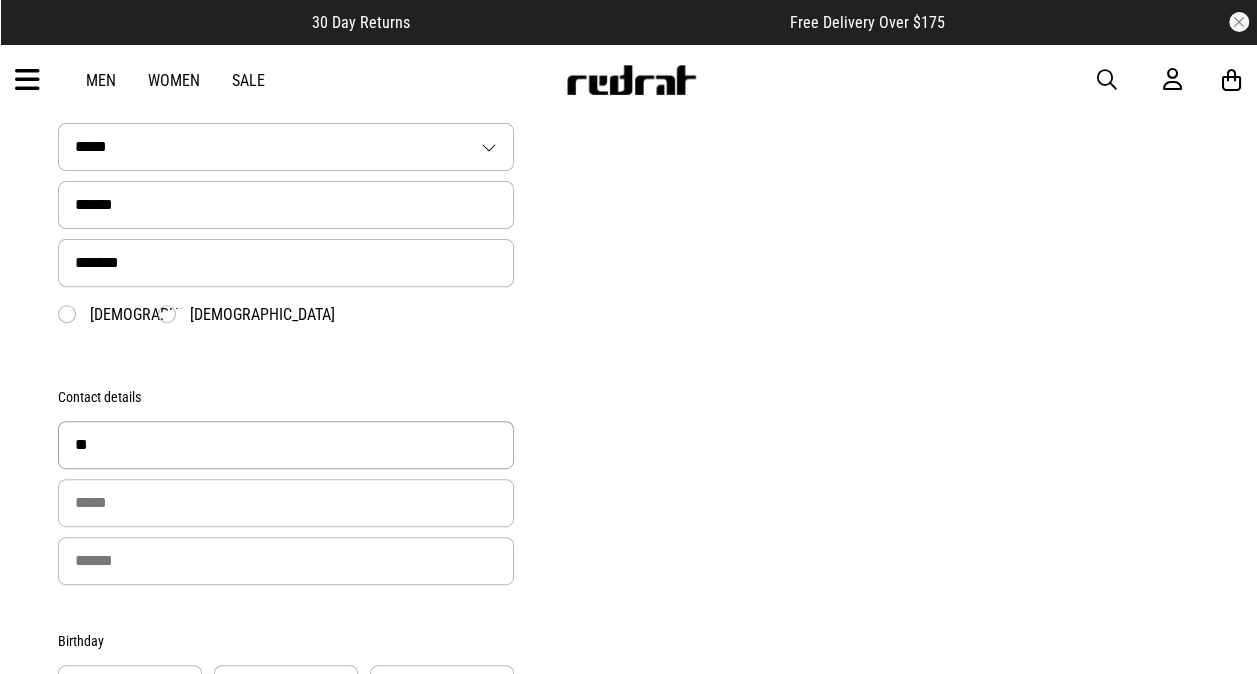 type on "*" 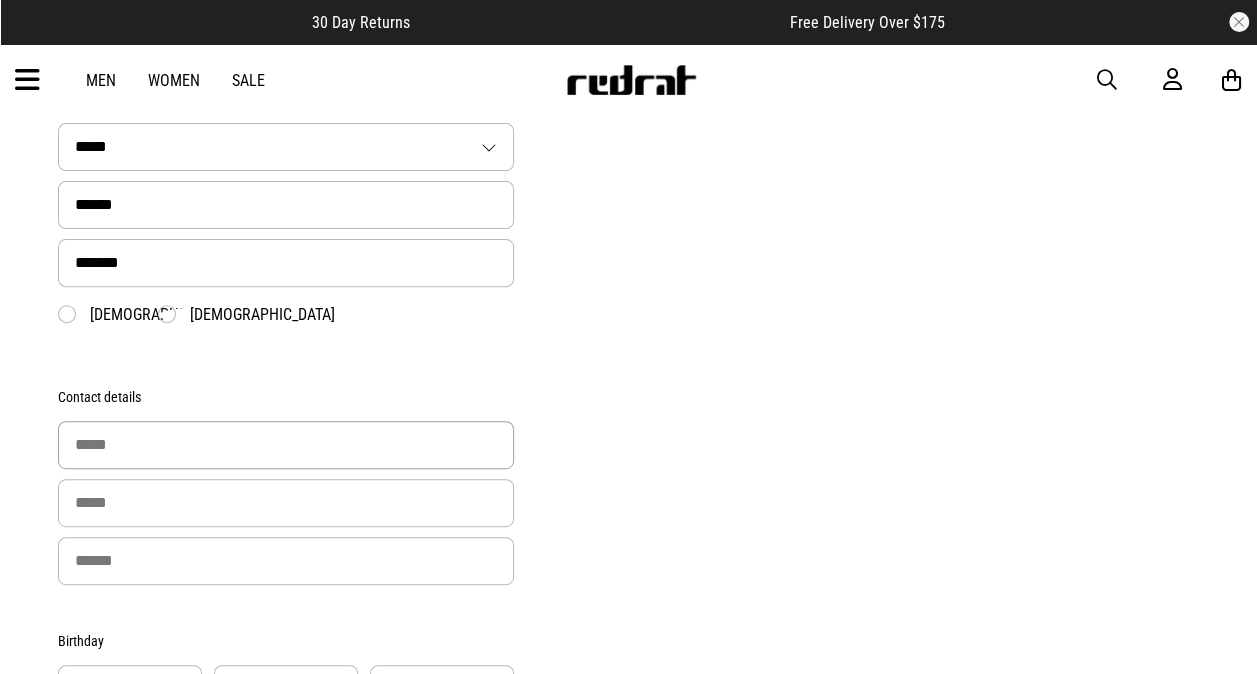 click at bounding box center (286, 445) 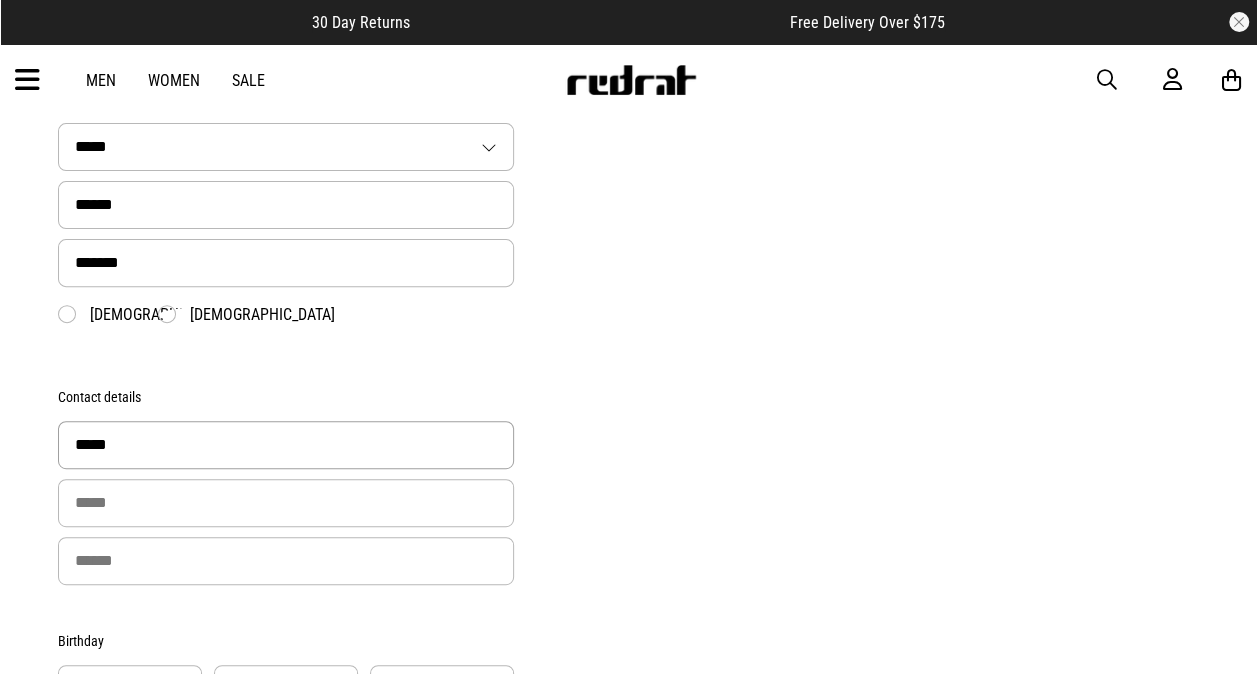 type on "**********" 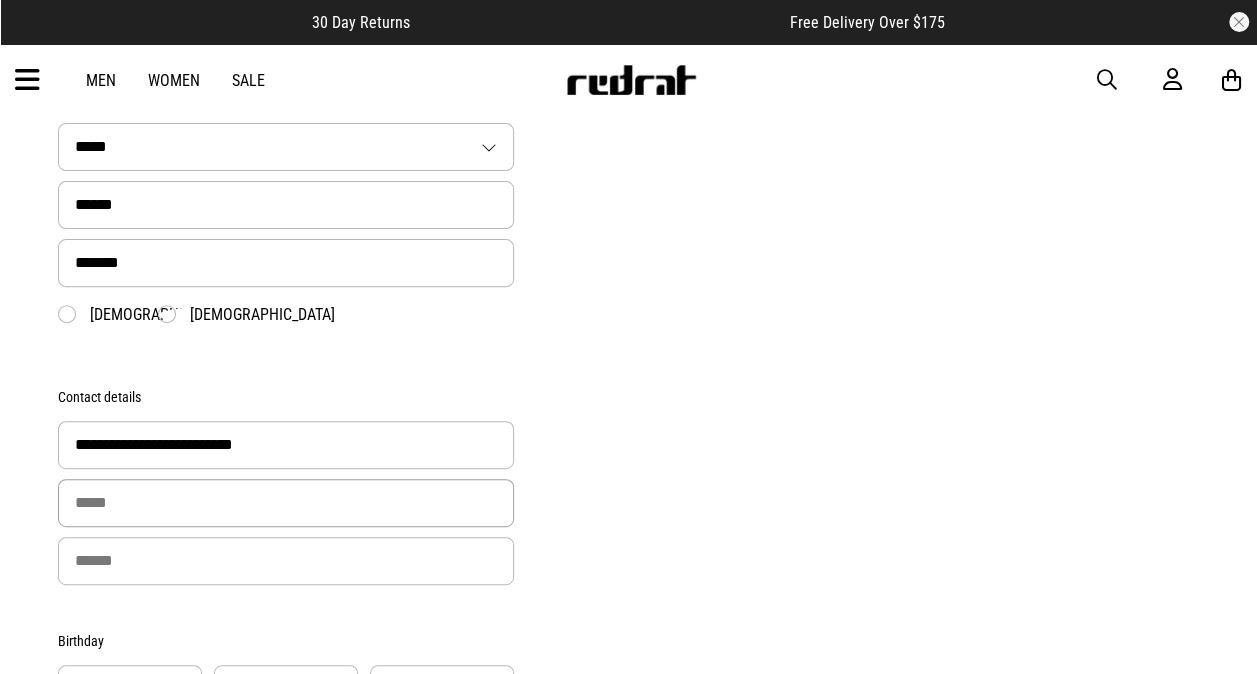 type on "**********" 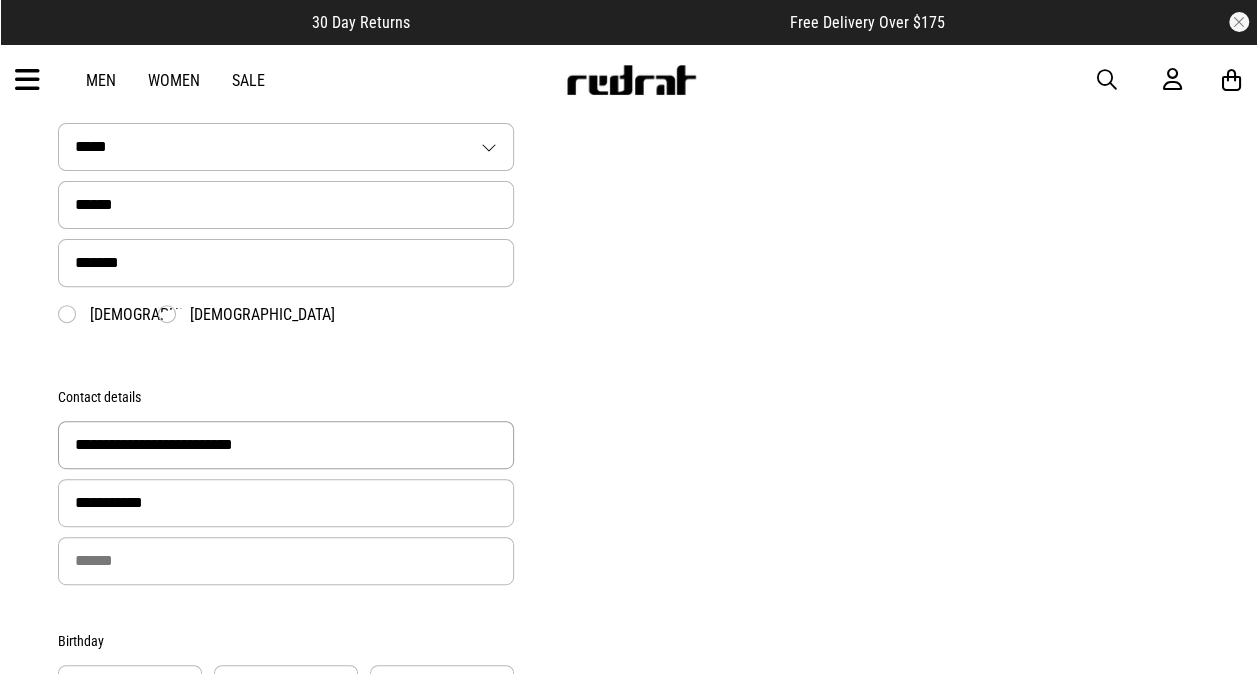 scroll, scrollTop: 342, scrollLeft: 0, axis: vertical 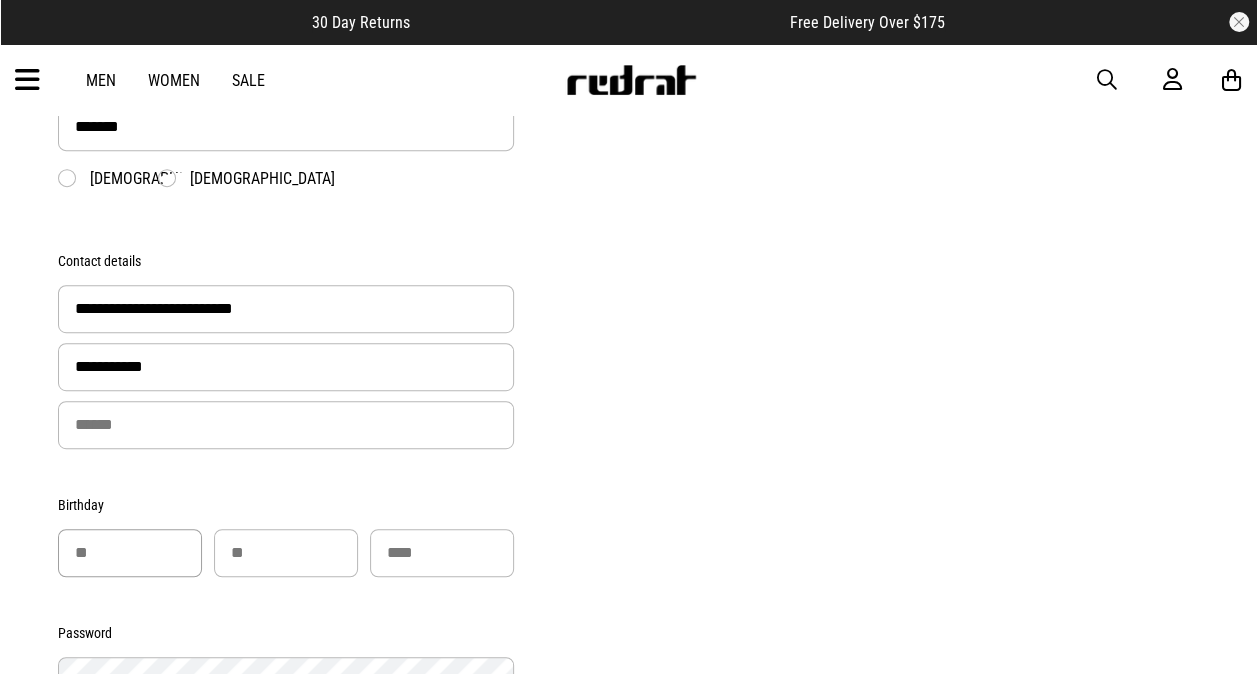 click at bounding box center (130, 553) 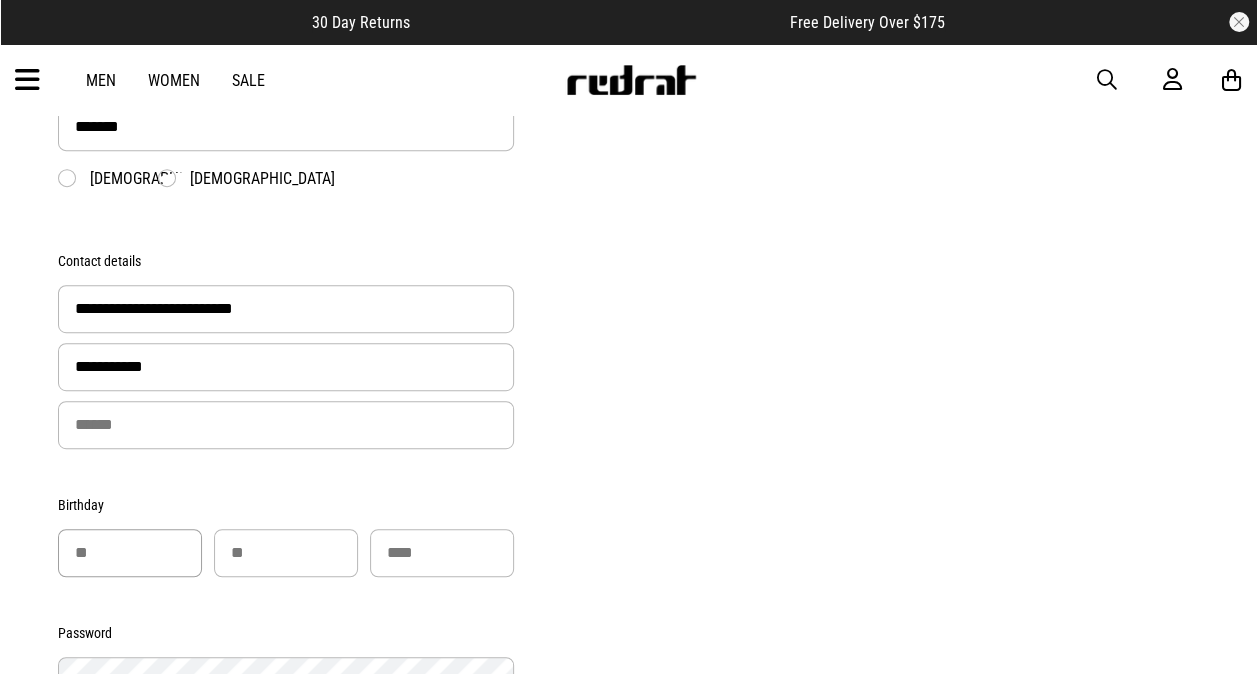 type on "**" 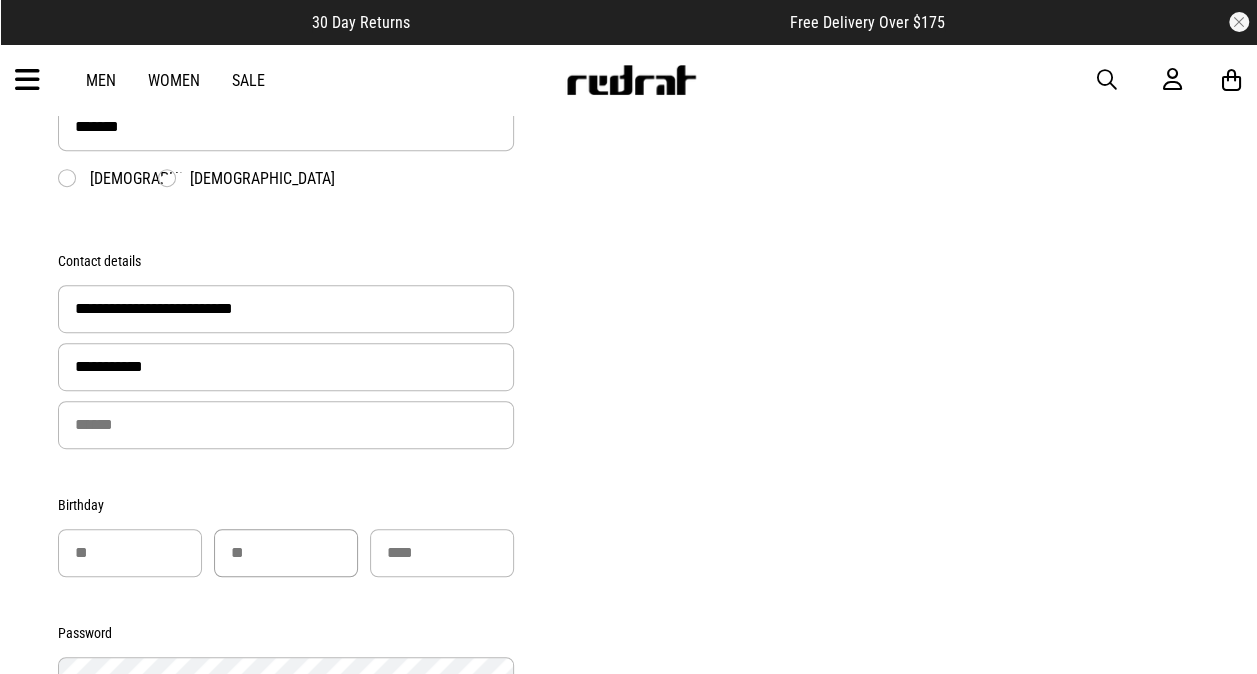 type on "**" 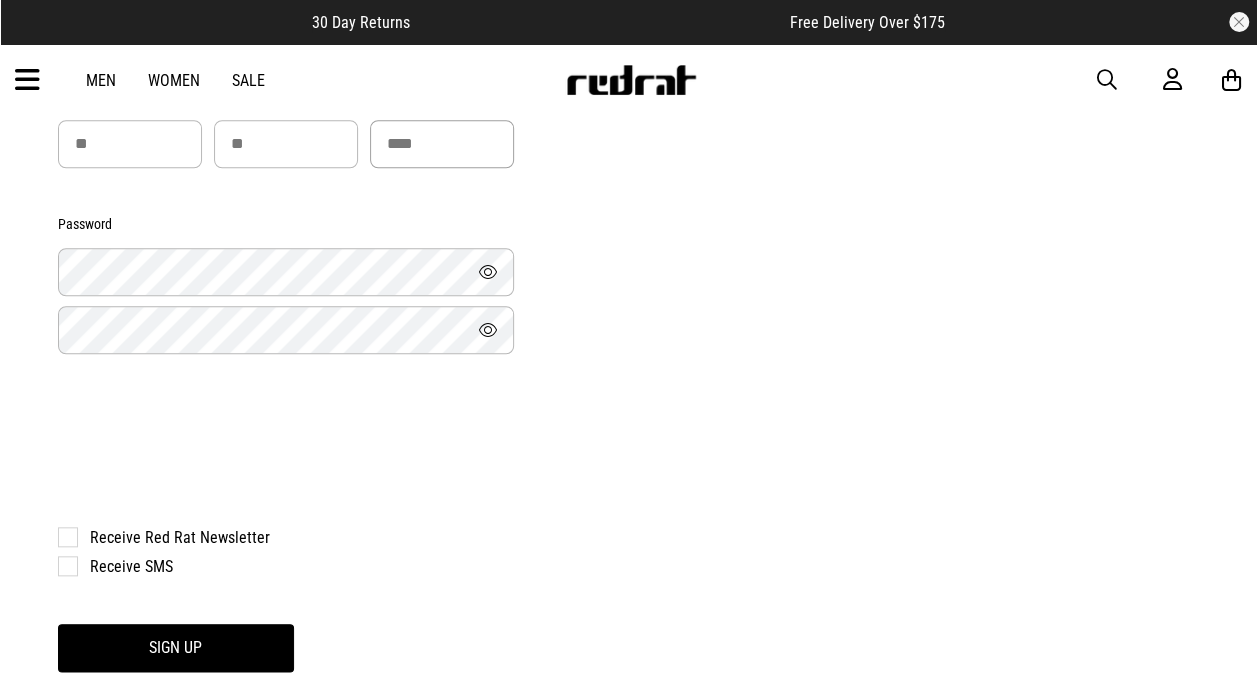 scroll, scrollTop: 752, scrollLeft: 0, axis: vertical 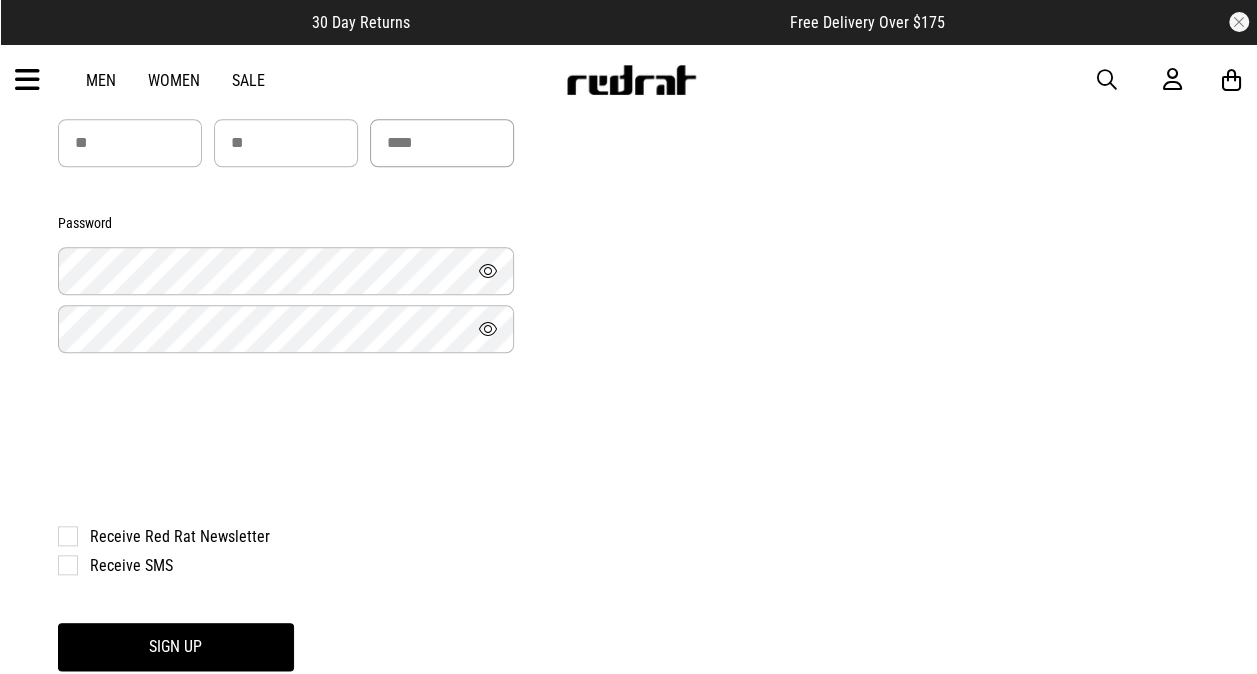 type on "****" 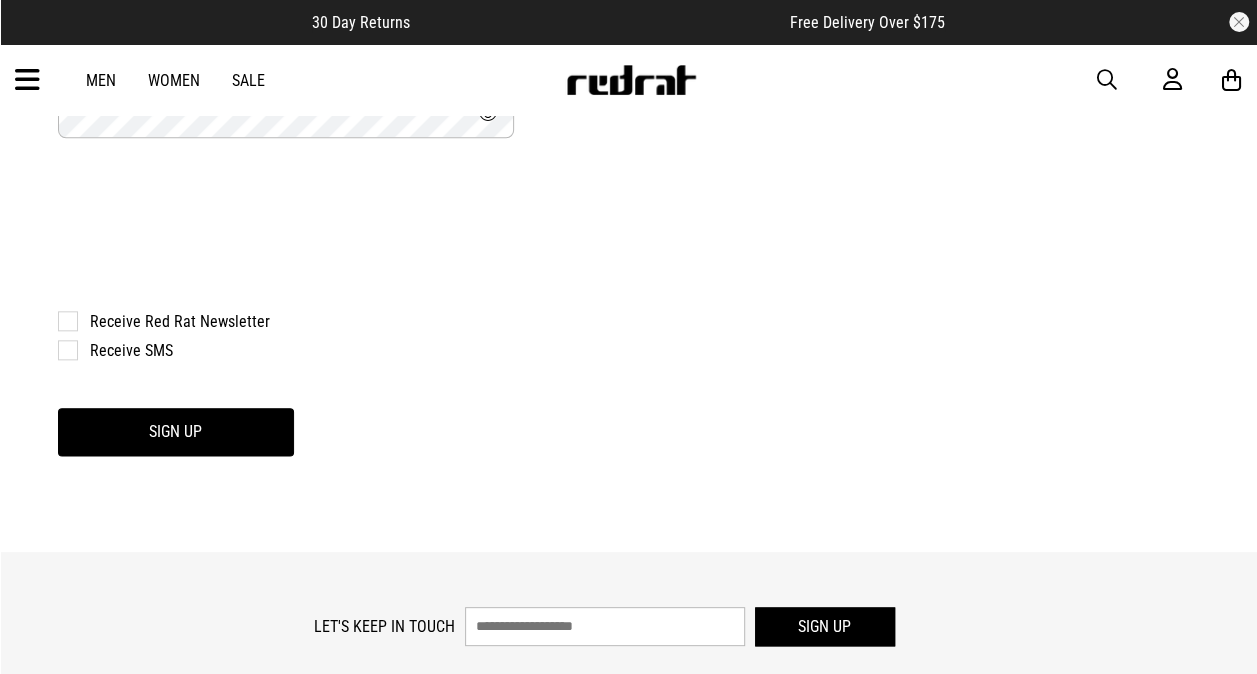 scroll, scrollTop: 968, scrollLeft: 0, axis: vertical 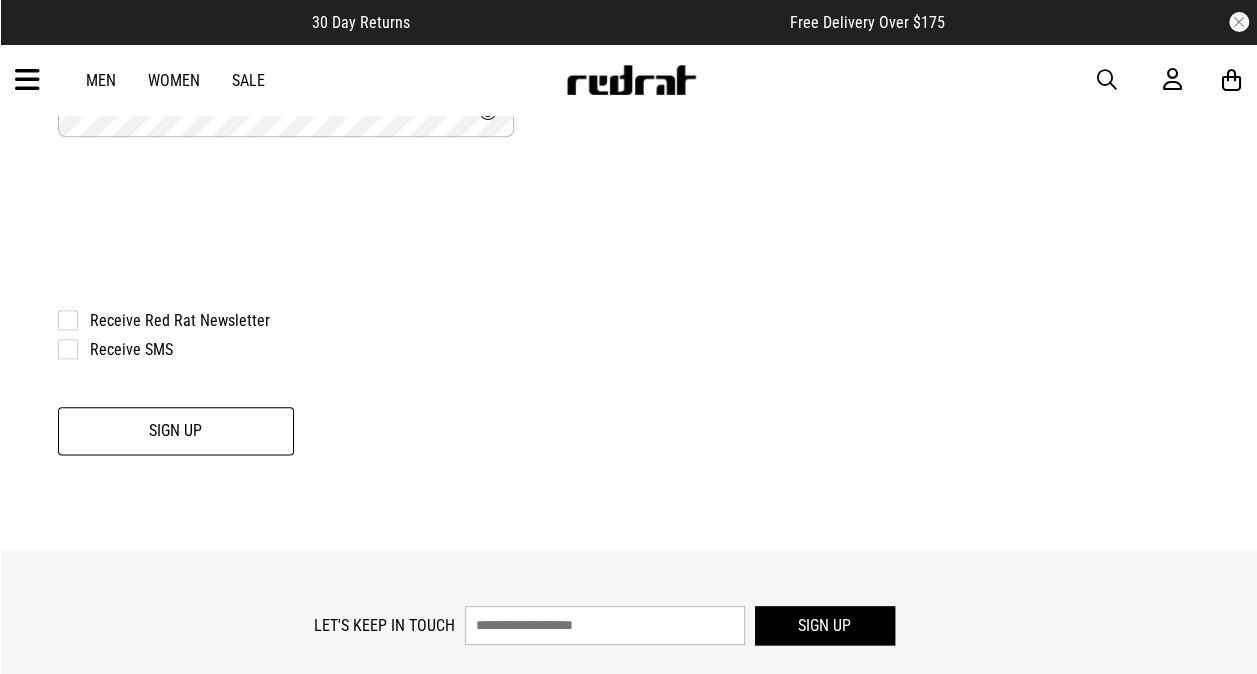 click on "Sign Up" at bounding box center [176, 431] 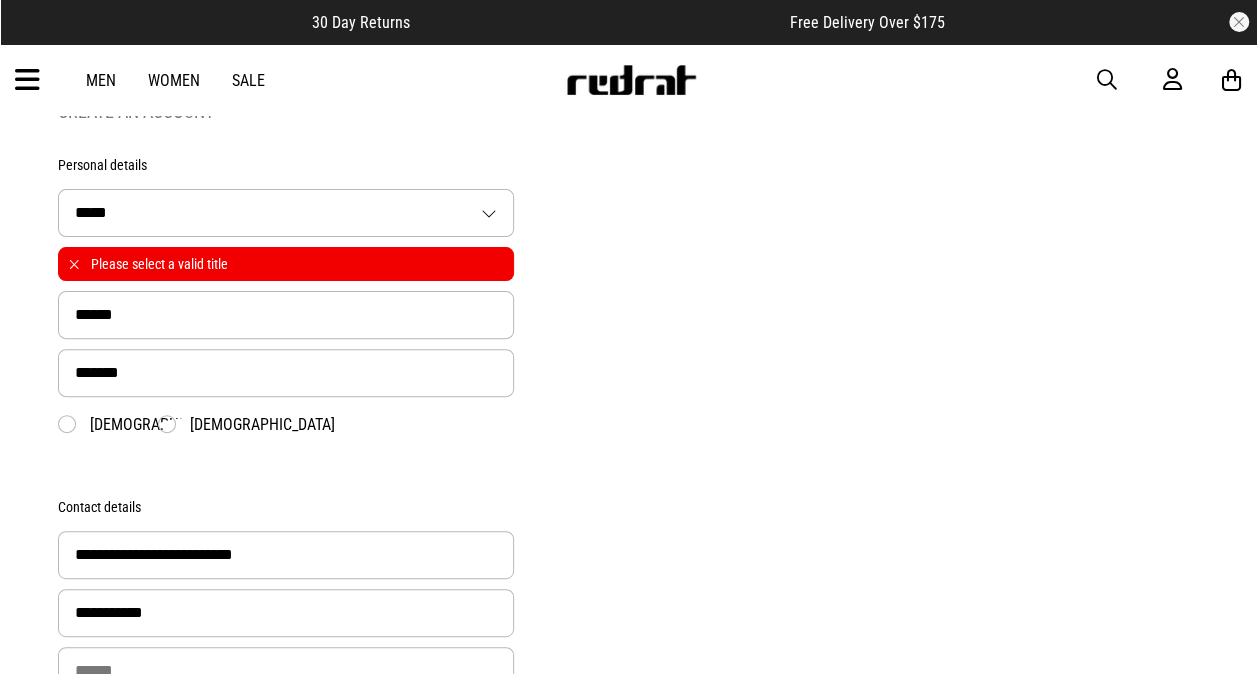 scroll, scrollTop: 115, scrollLeft: 0, axis: vertical 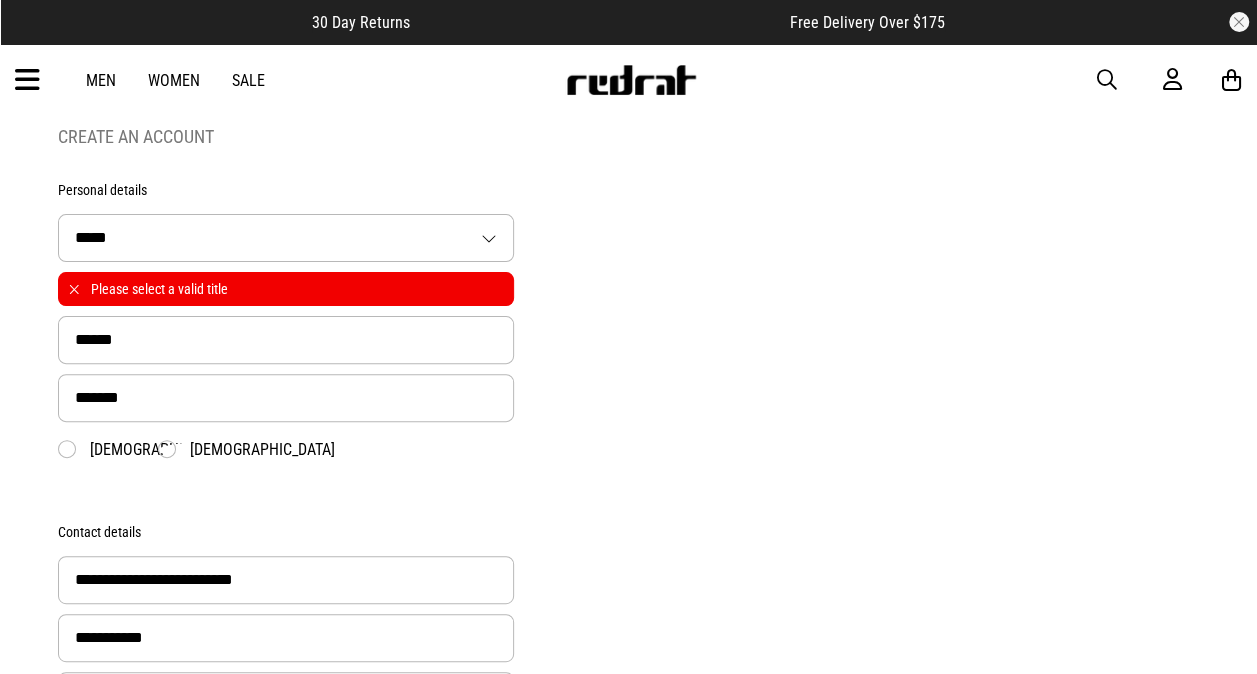 click on "*****
**
***
****
**
**" at bounding box center (286, 238) 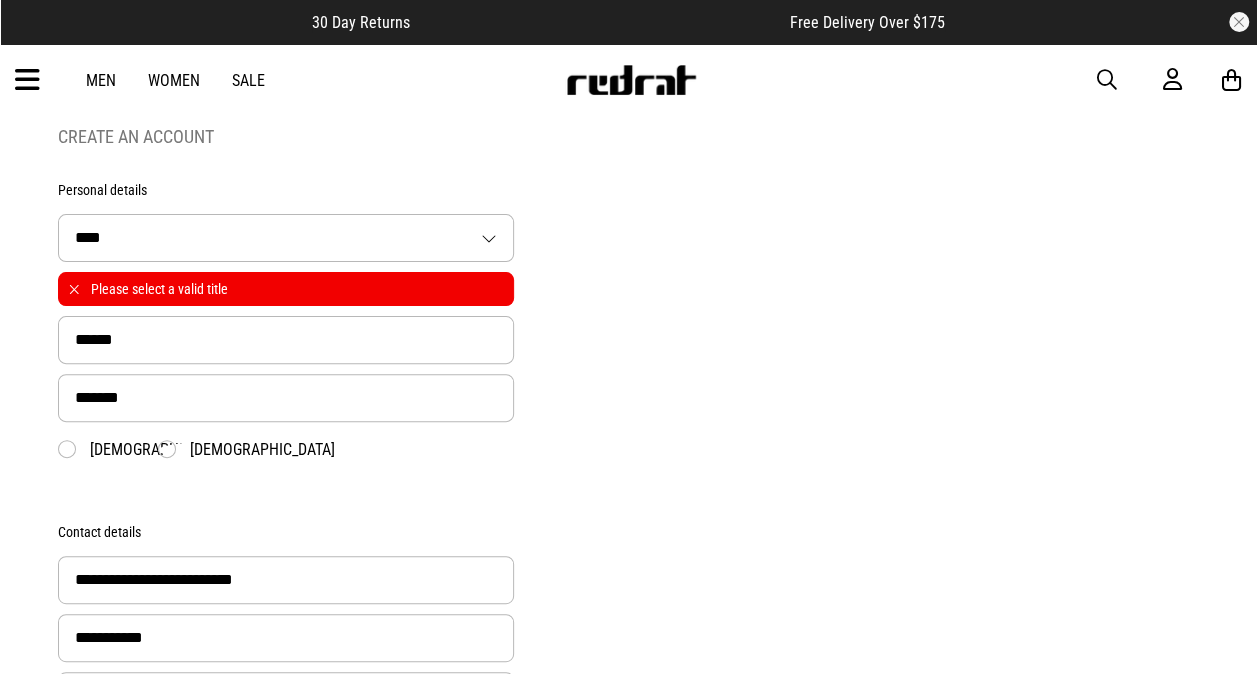 click on "*****
**
***
****
**
**" at bounding box center [286, 238] 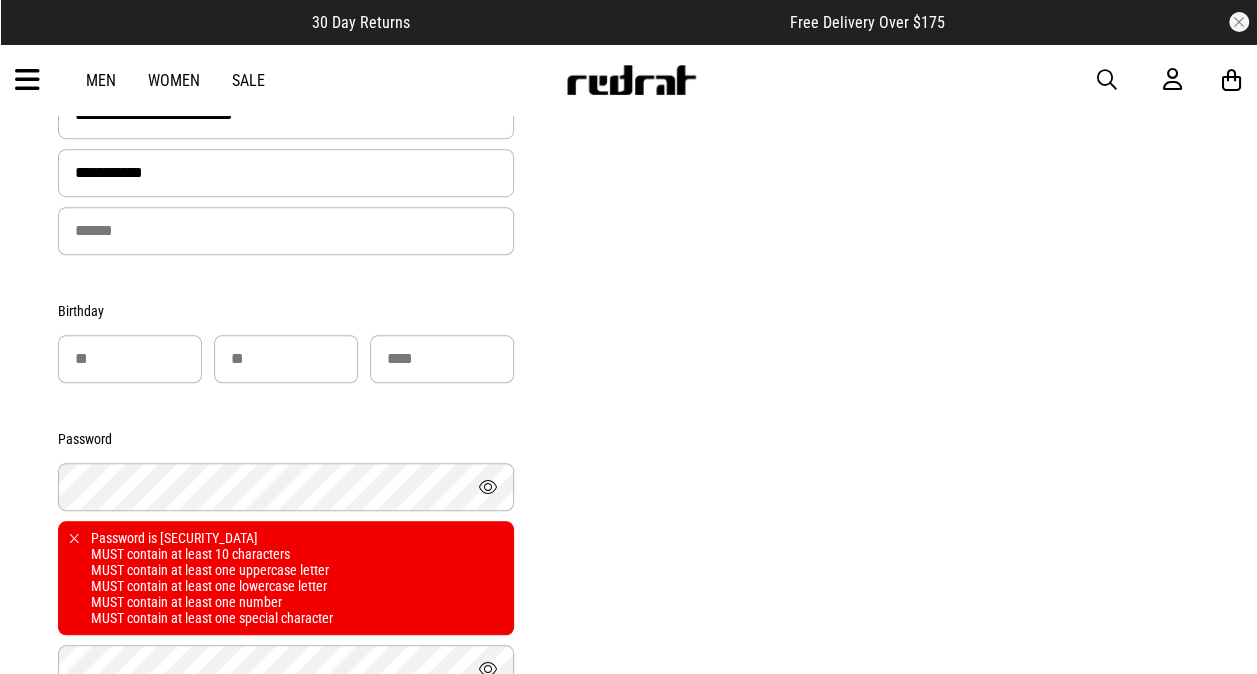 scroll, scrollTop: 582, scrollLeft: 0, axis: vertical 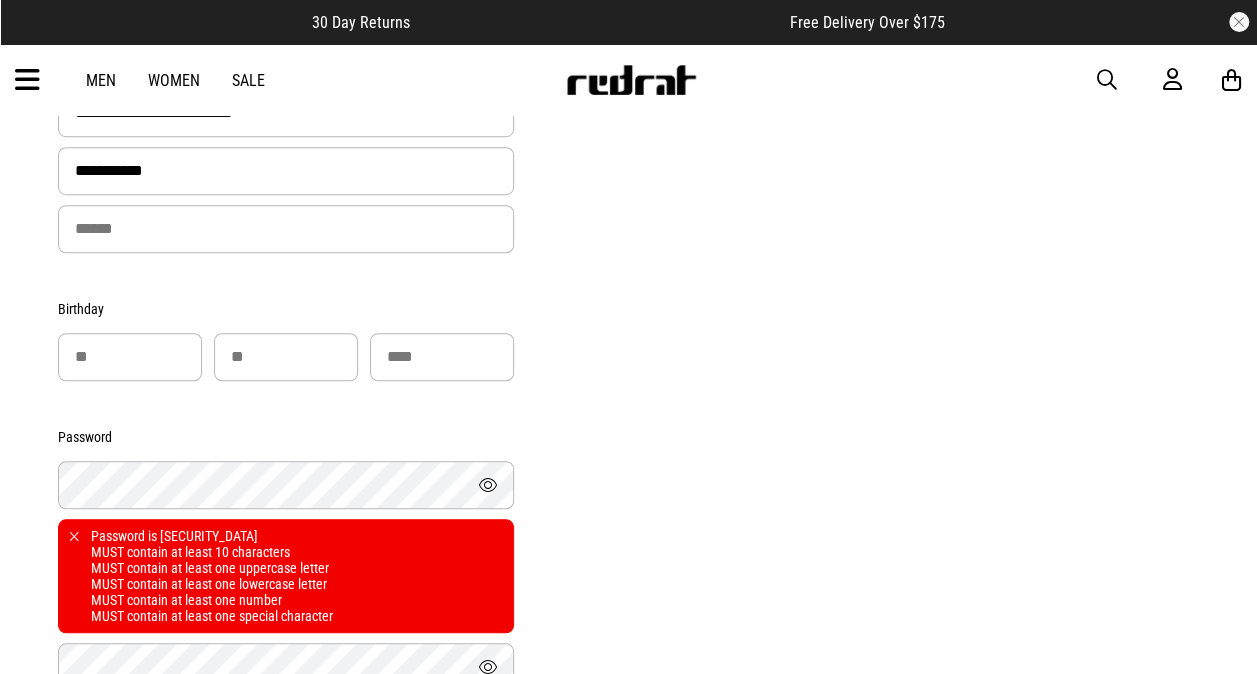 click on "Password *
Password is weak
MUST contain at least 10 characters
MUST contain at least one uppercase letter
MUST contain at least one lowercase letter
MUST contain at least one number
MUST contain at least one special character
Password Again *" at bounding box center [286, 576] 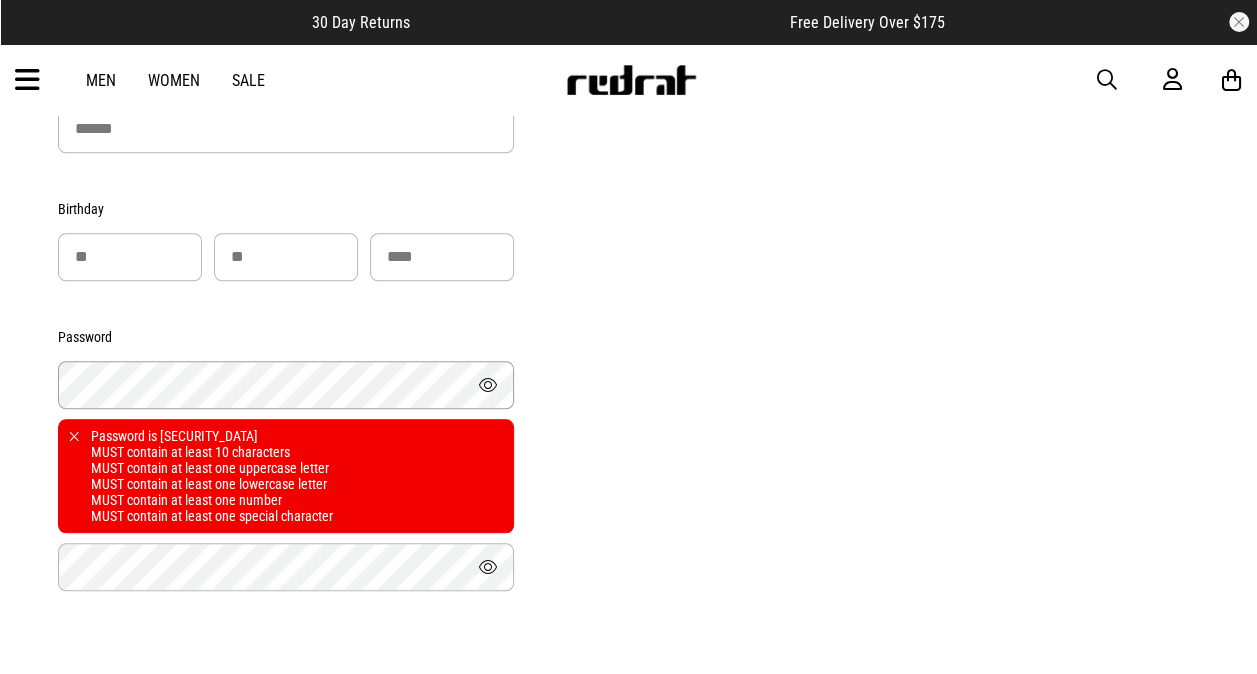scroll, scrollTop: 683, scrollLeft: 0, axis: vertical 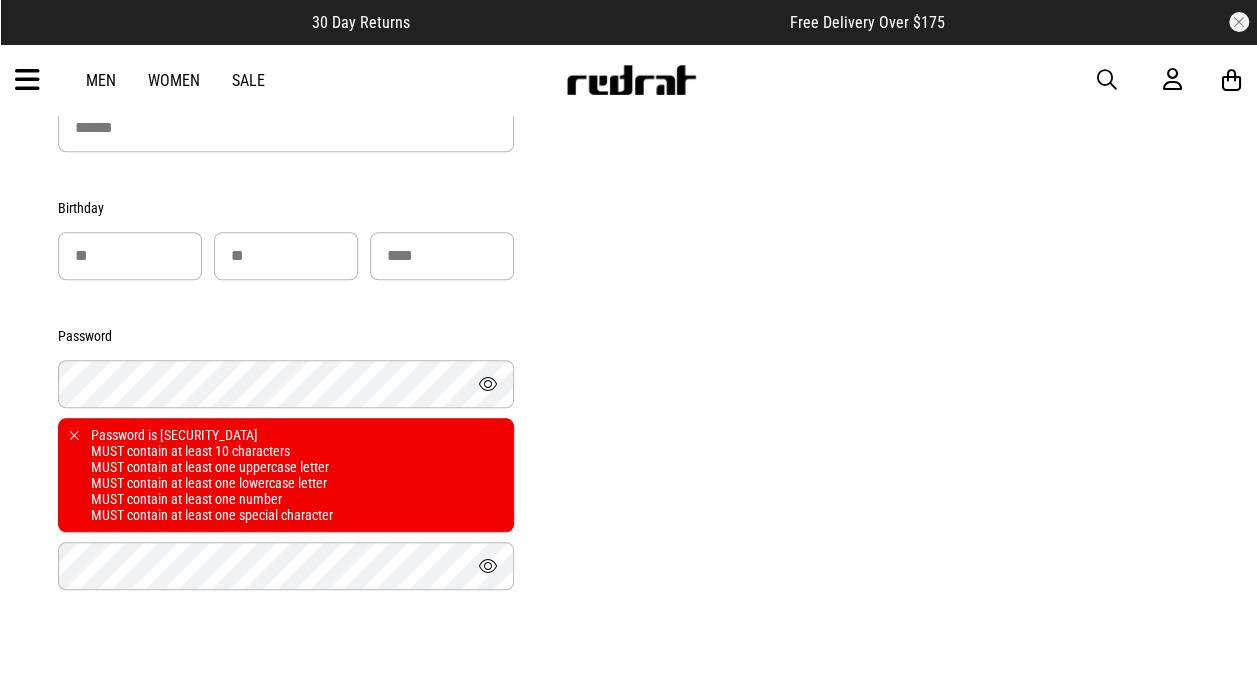 click on "**********" at bounding box center [629, 273] 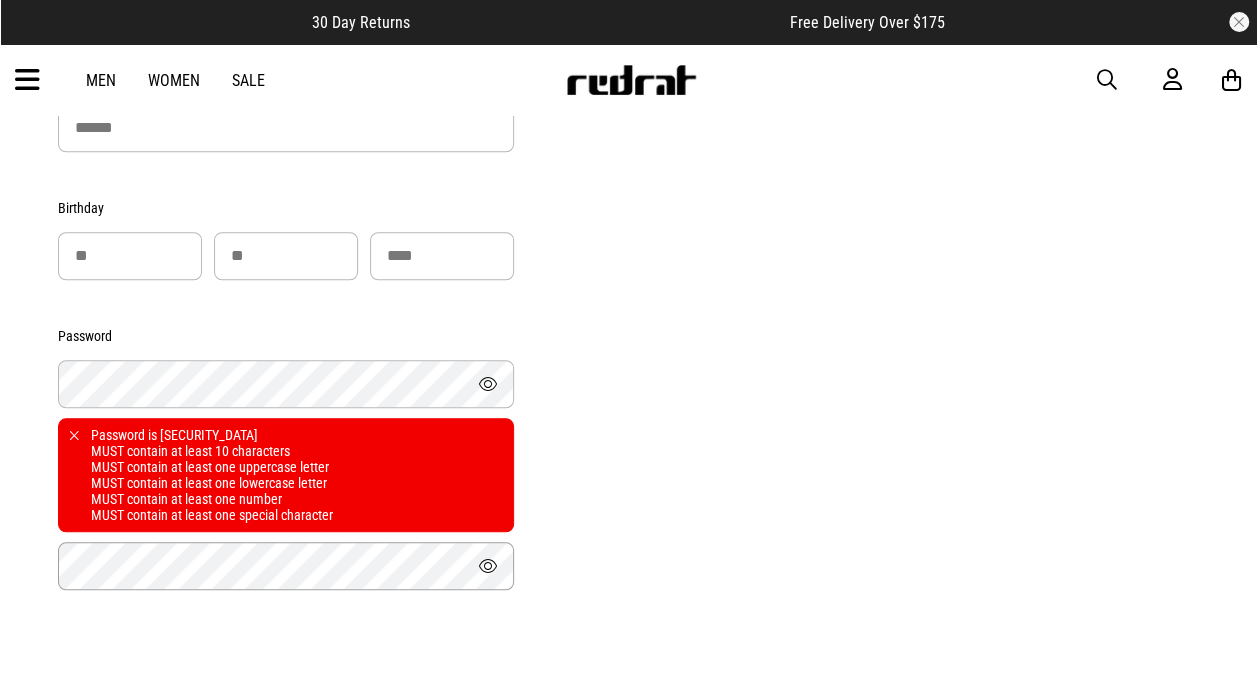 scroll, scrollTop: 950, scrollLeft: 0, axis: vertical 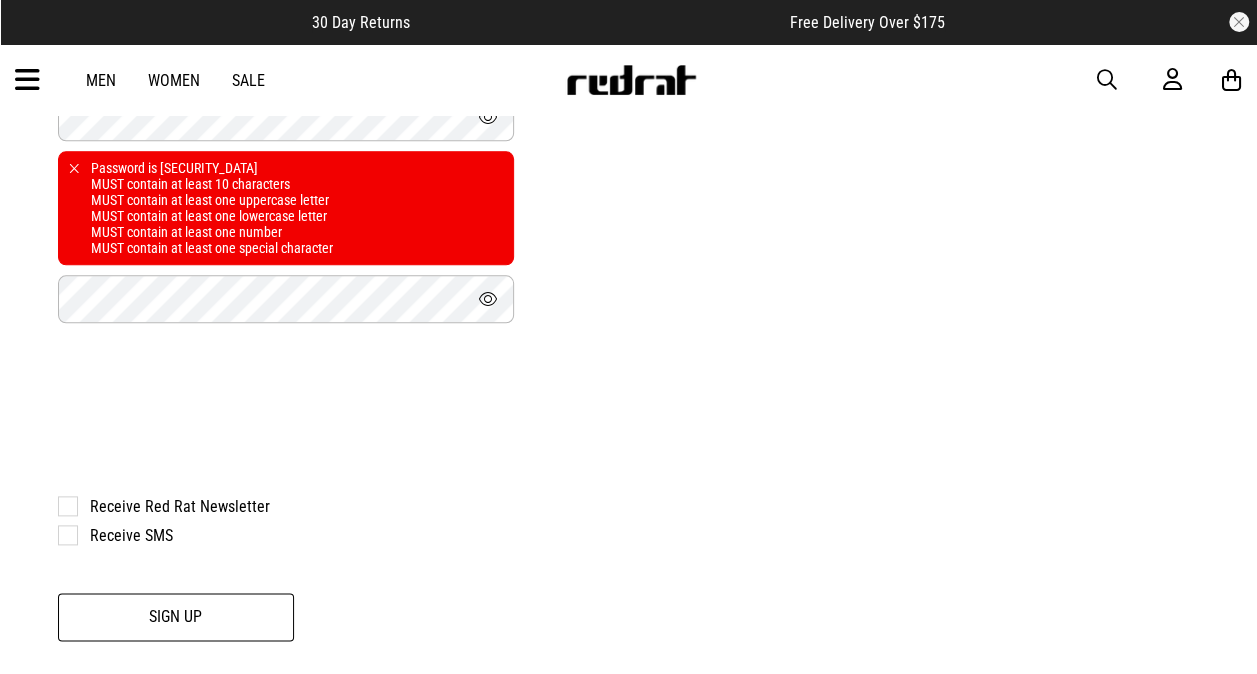 click on "Sign Up" at bounding box center (176, 617) 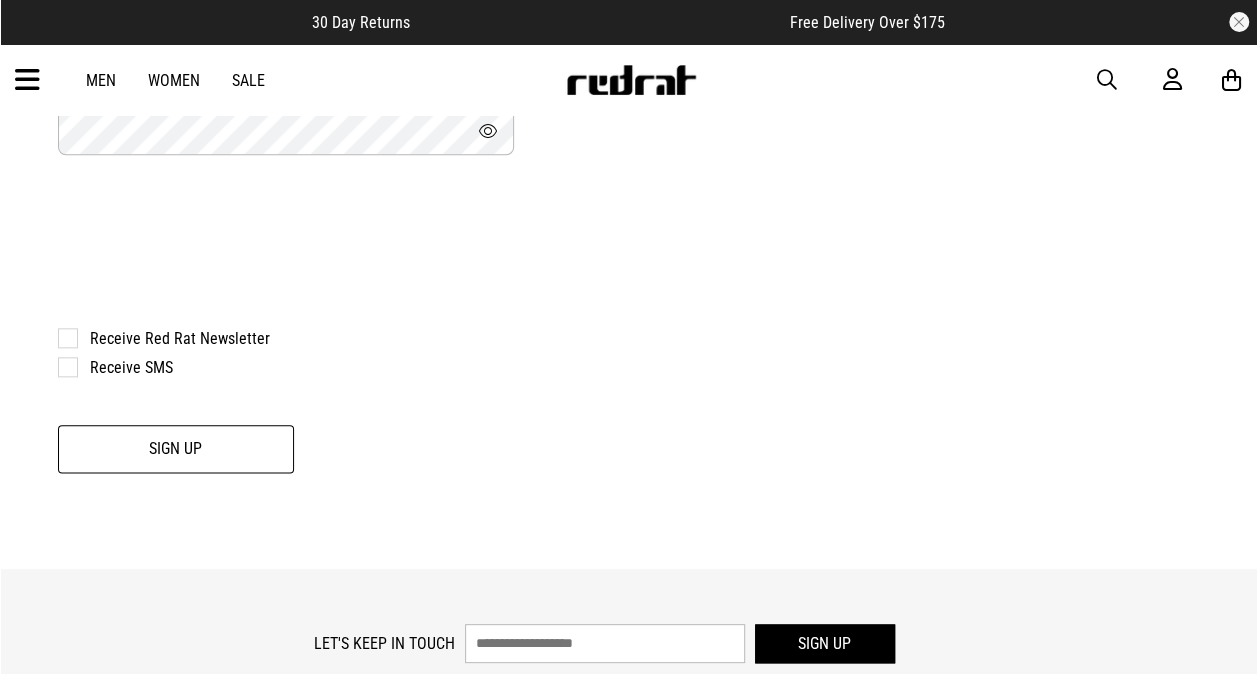 scroll, scrollTop: 906, scrollLeft: 0, axis: vertical 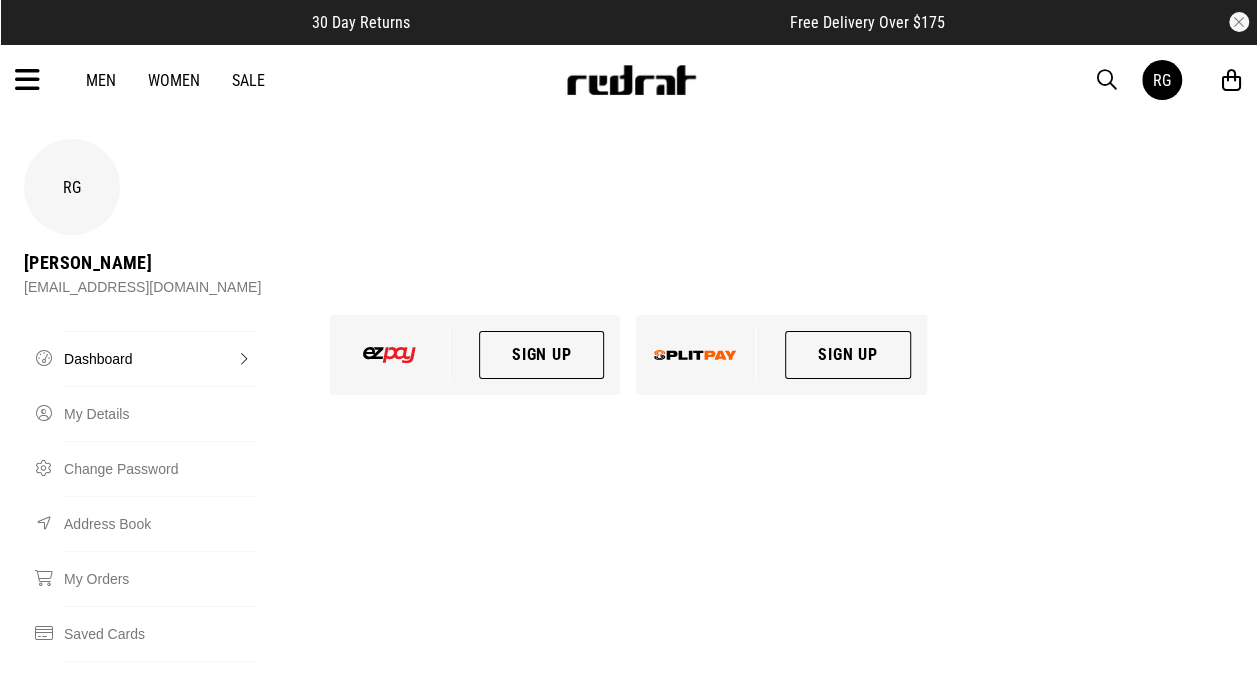 click on "Sign Up" at bounding box center (848, 355) 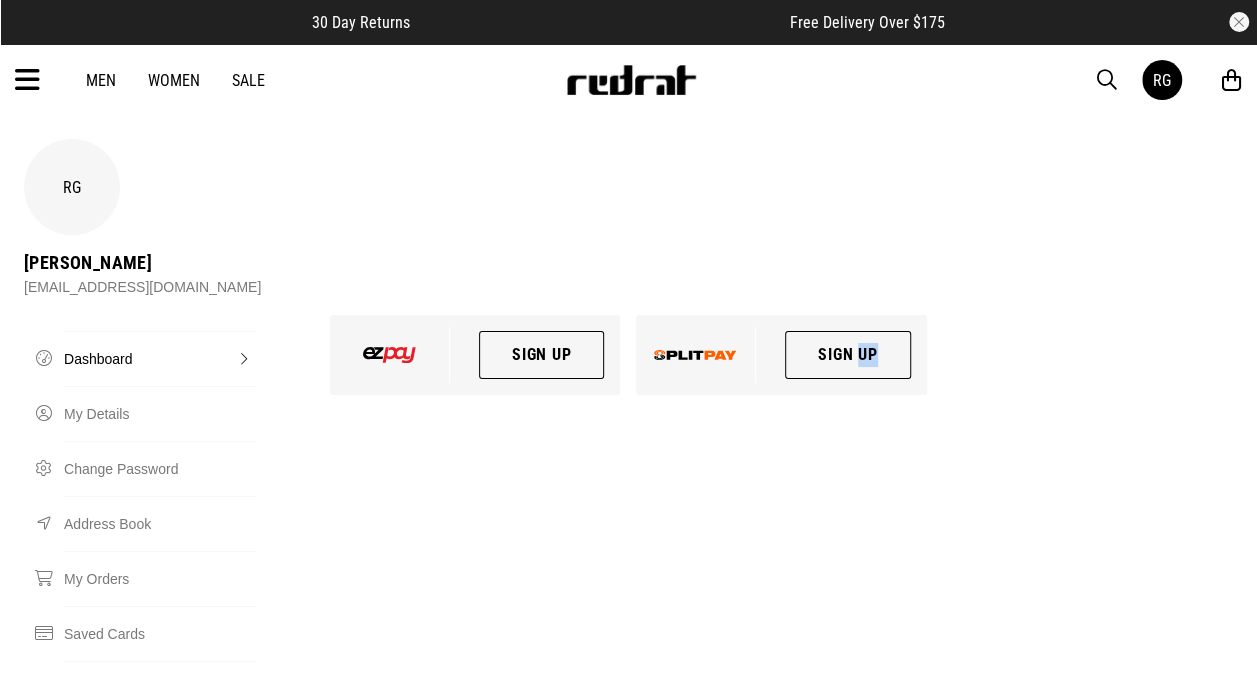 click on "Sign Up" at bounding box center [848, 355] 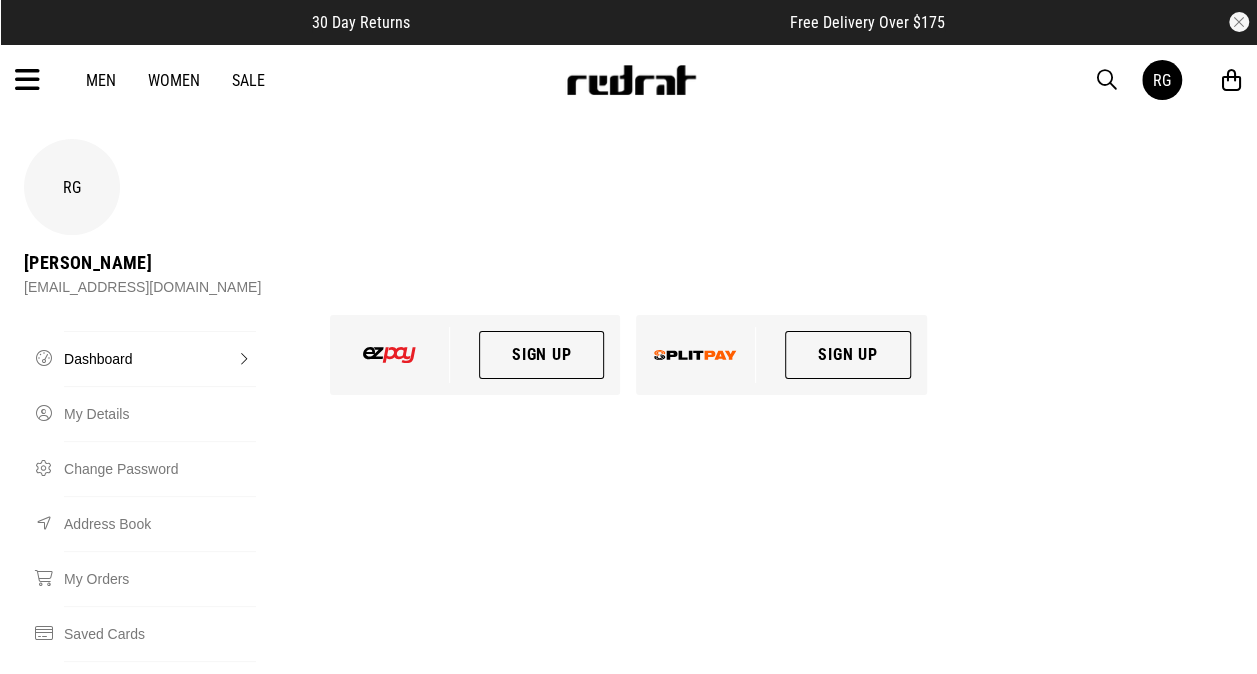click at bounding box center [696, 355] 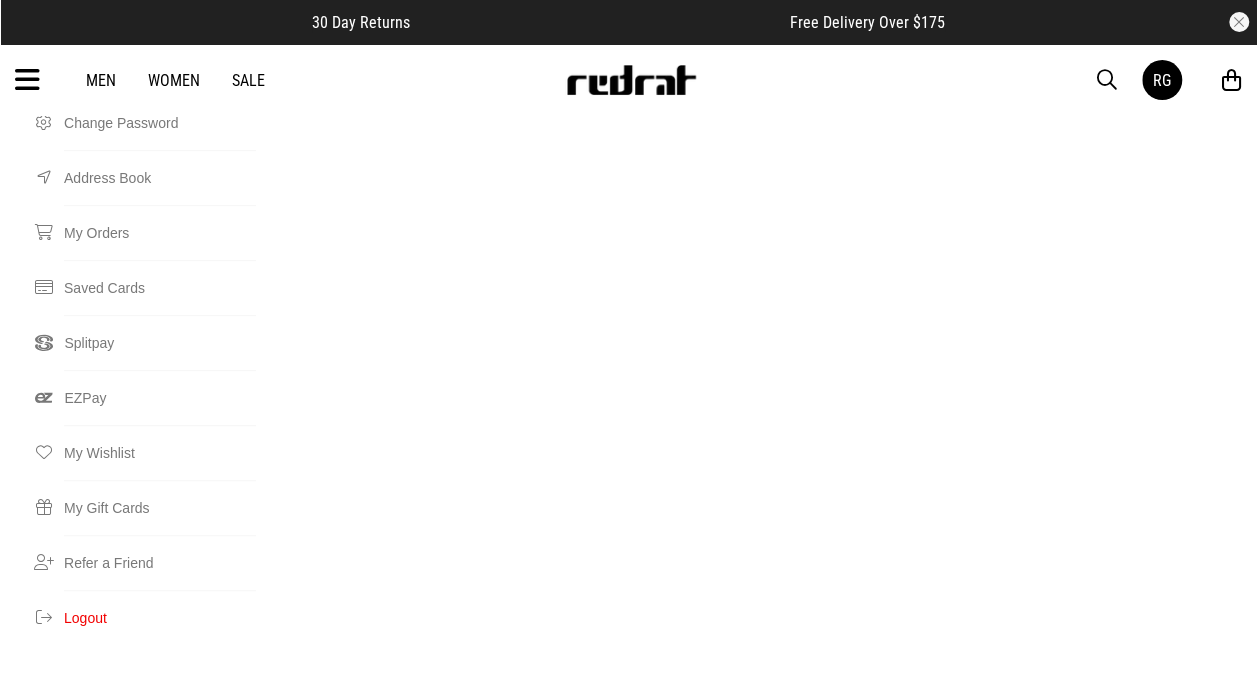 scroll, scrollTop: 341, scrollLeft: 0, axis: vertical 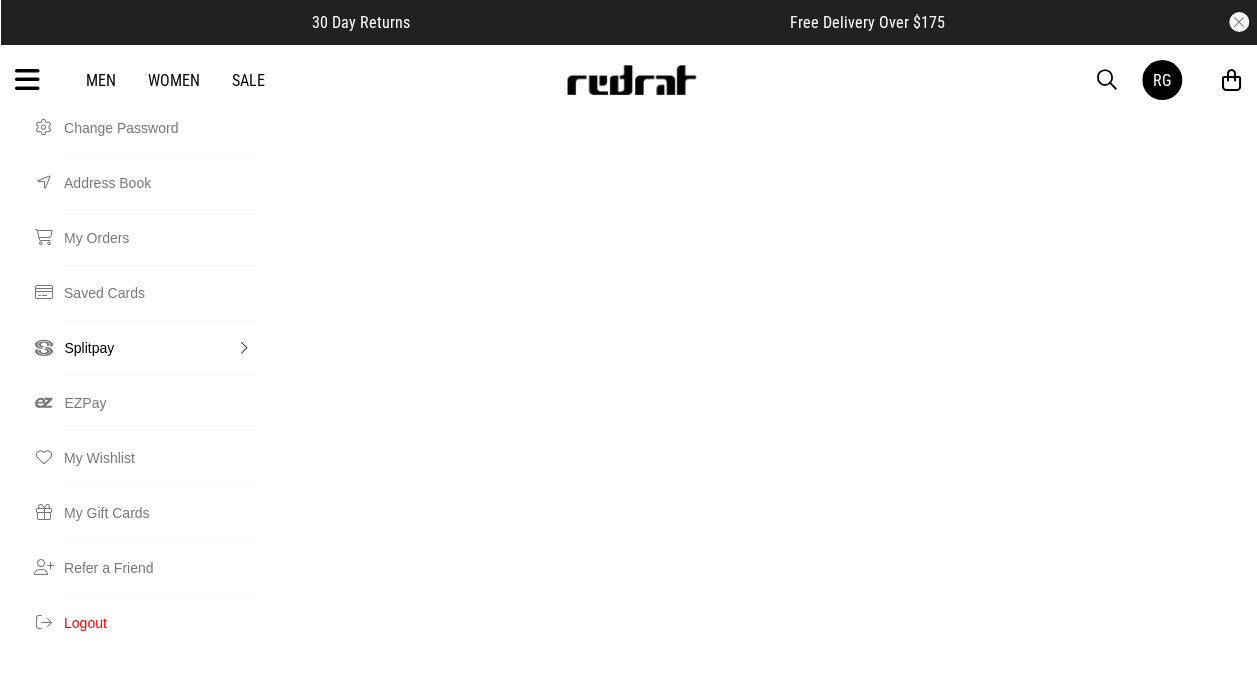 click on "Splitpay" at bounding box center (160, 347) 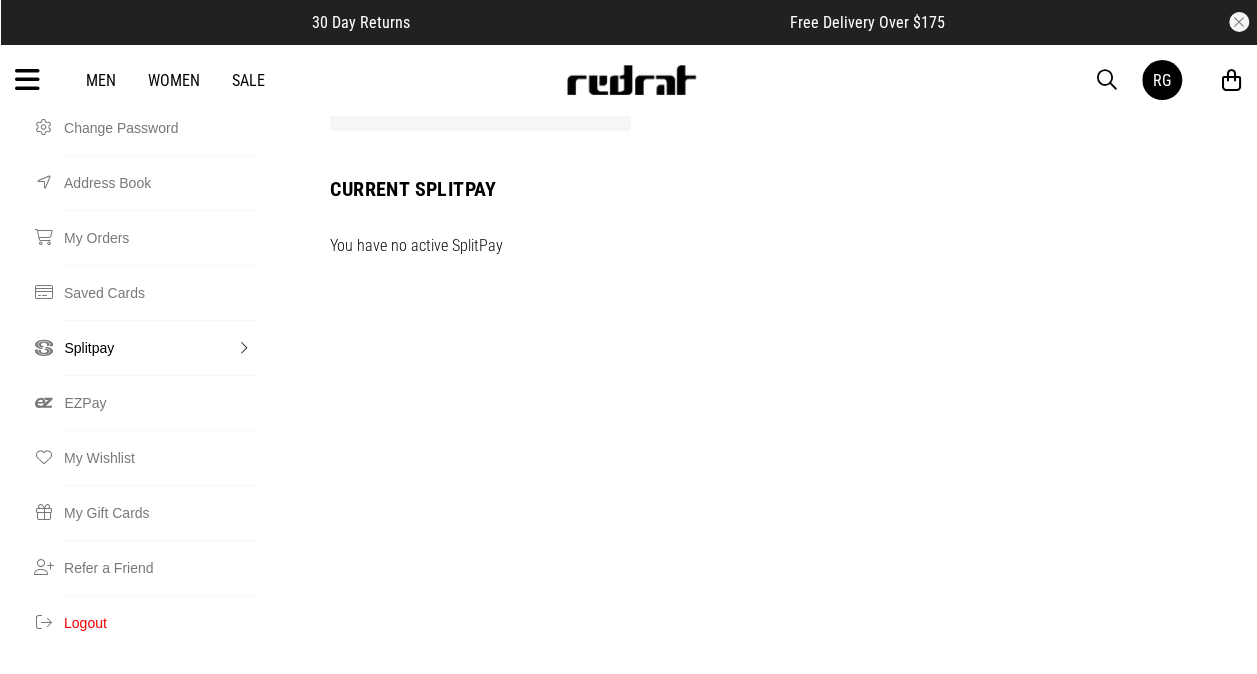 scroll, scrollTop: 0, scrollLeft: 0, axis: both 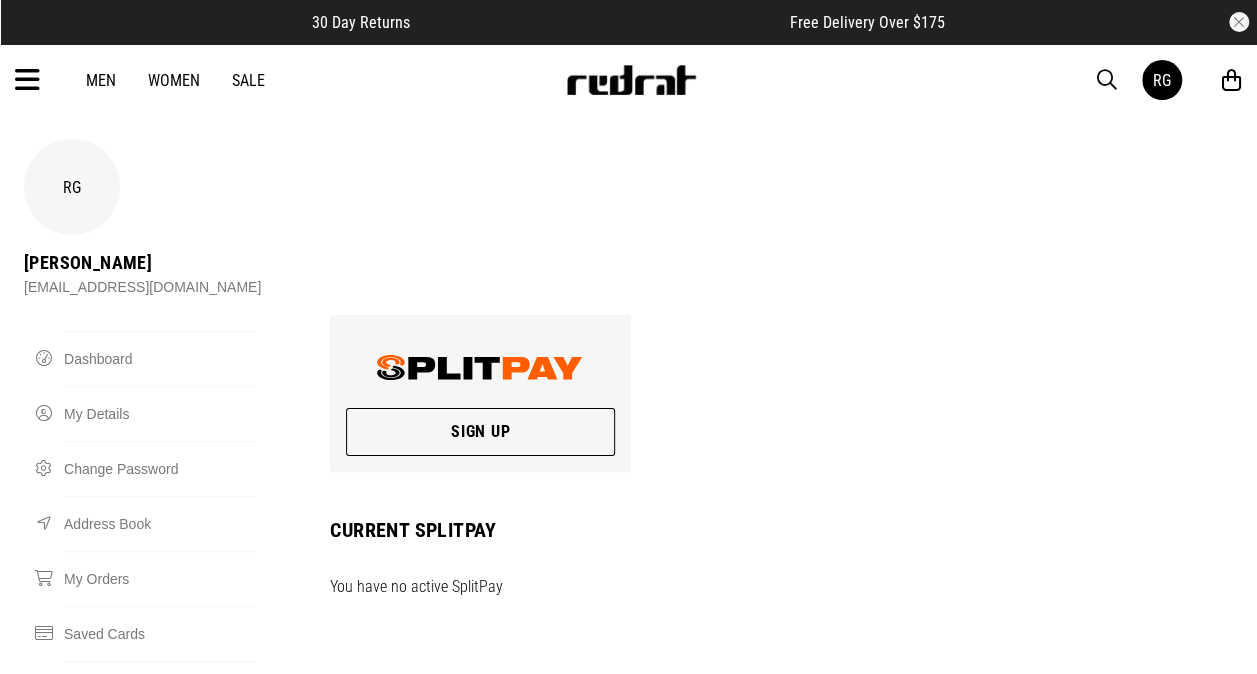 click on "Sign Up" at bounding box center (480, 432) 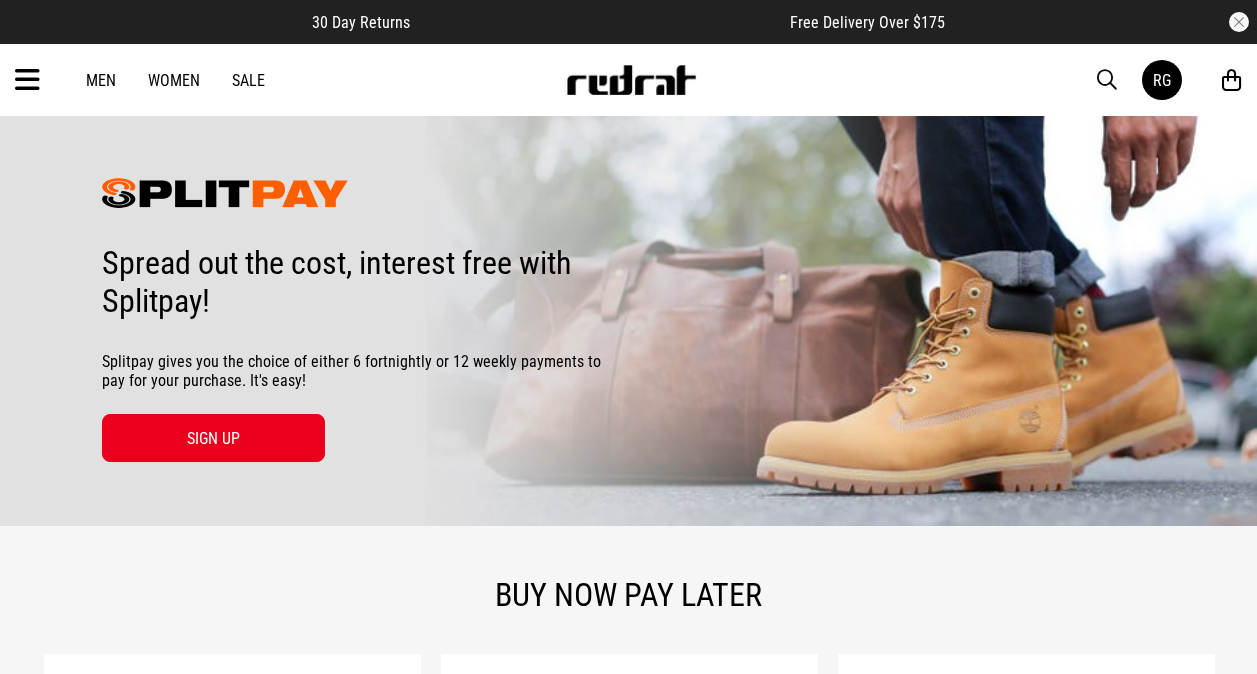 scroll, scrollTop: 0, scrollLeft: 0, axis: both 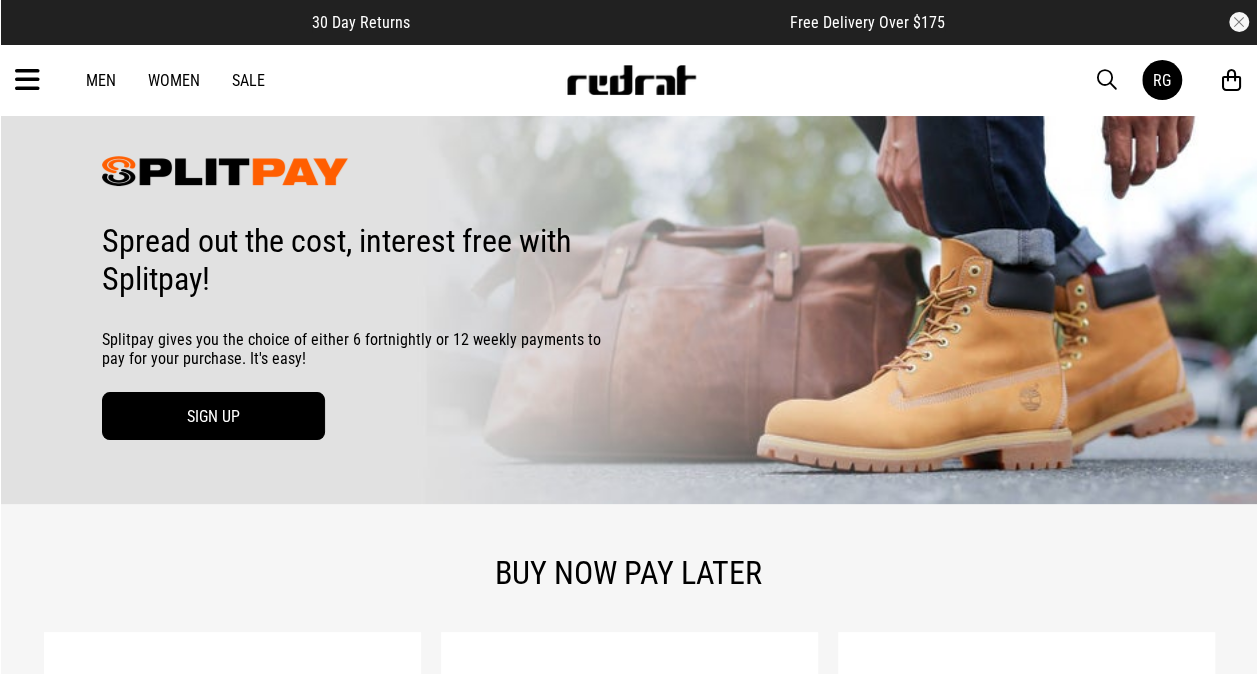 click on "SIGN UP" at bounding box center (213, 416) 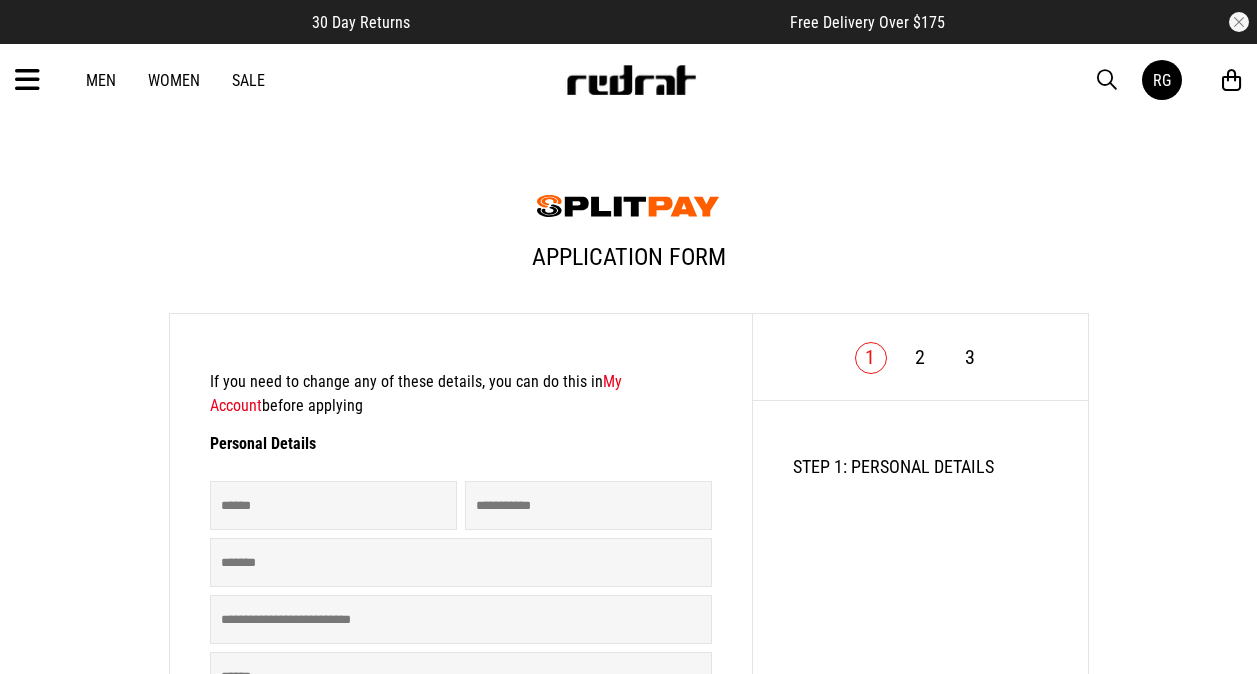 scroll, scrollTop: 0, scrollLeft: 0, axis: both 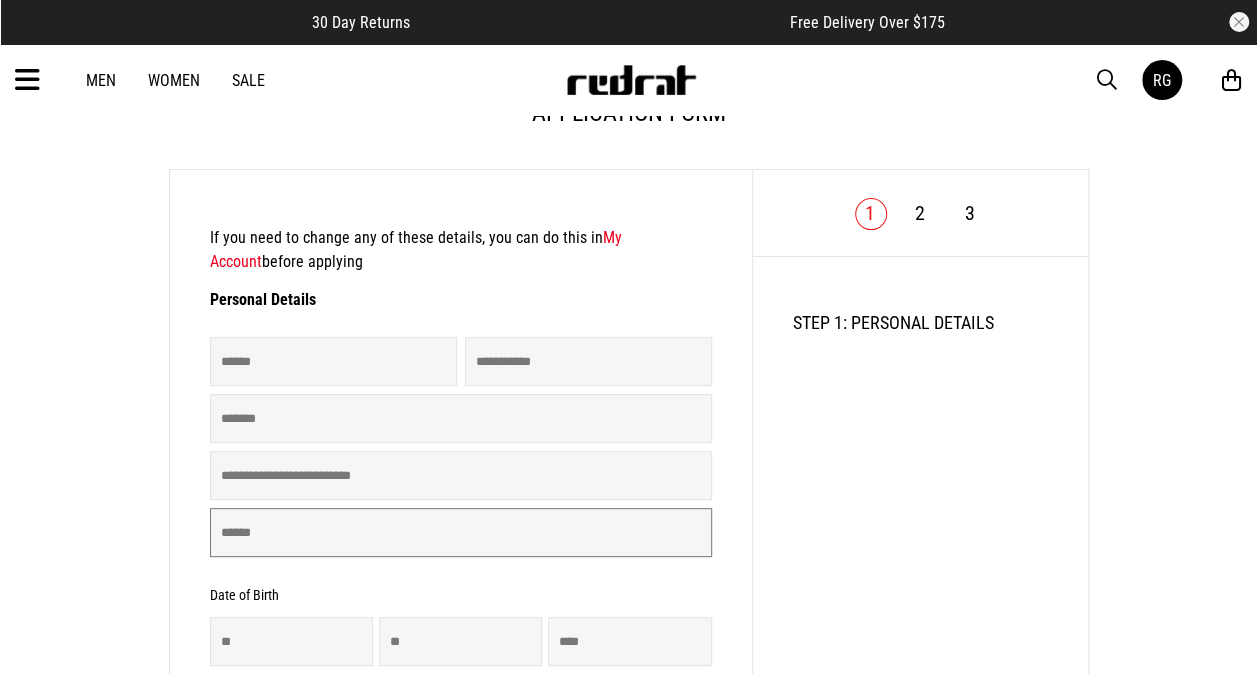 click at bounding box center [461, 532] 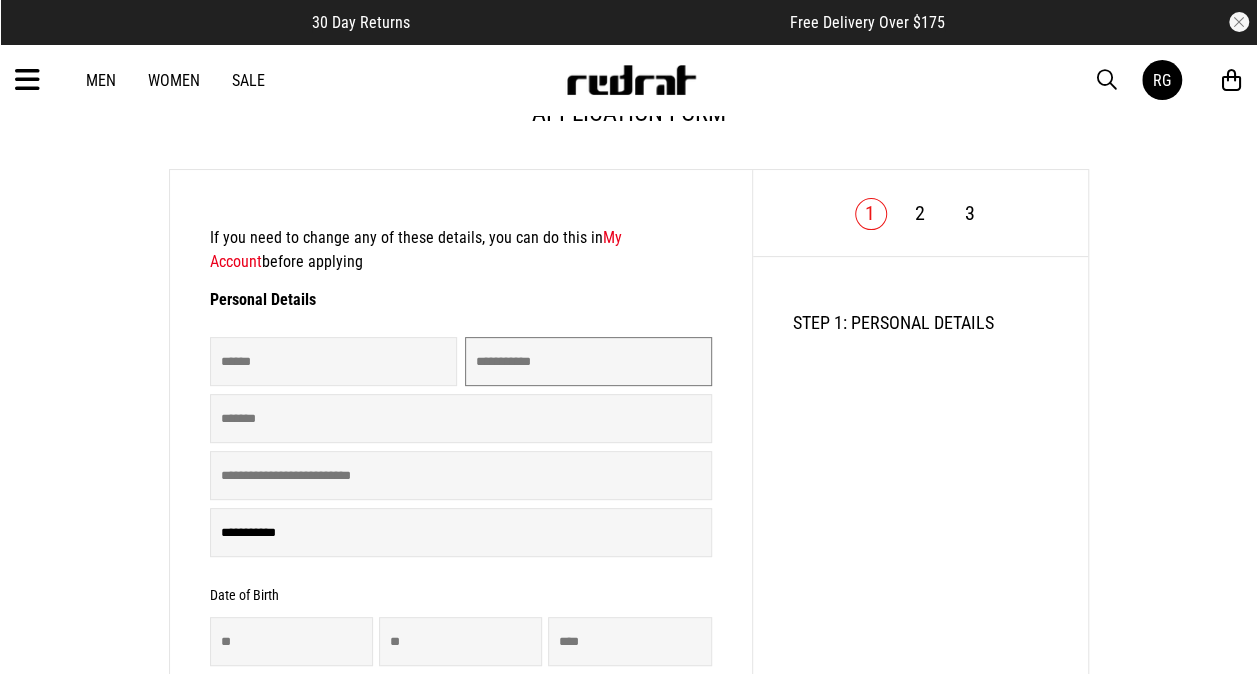 type on "****" 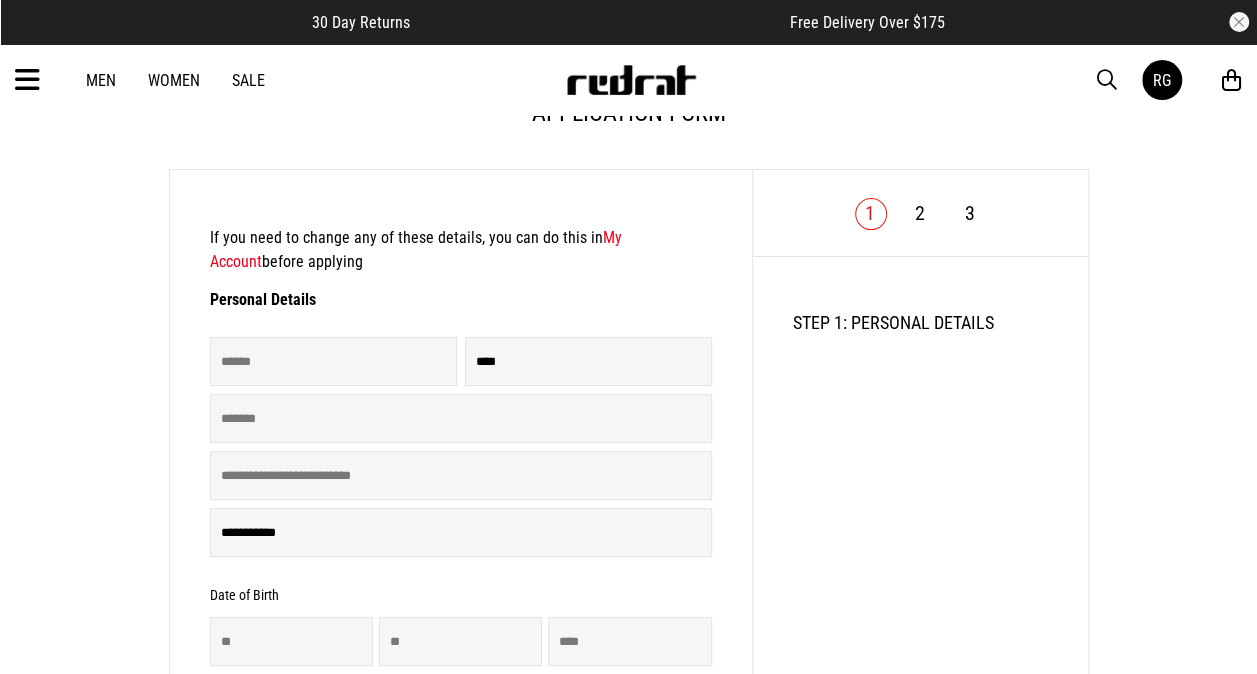 type on "**********" 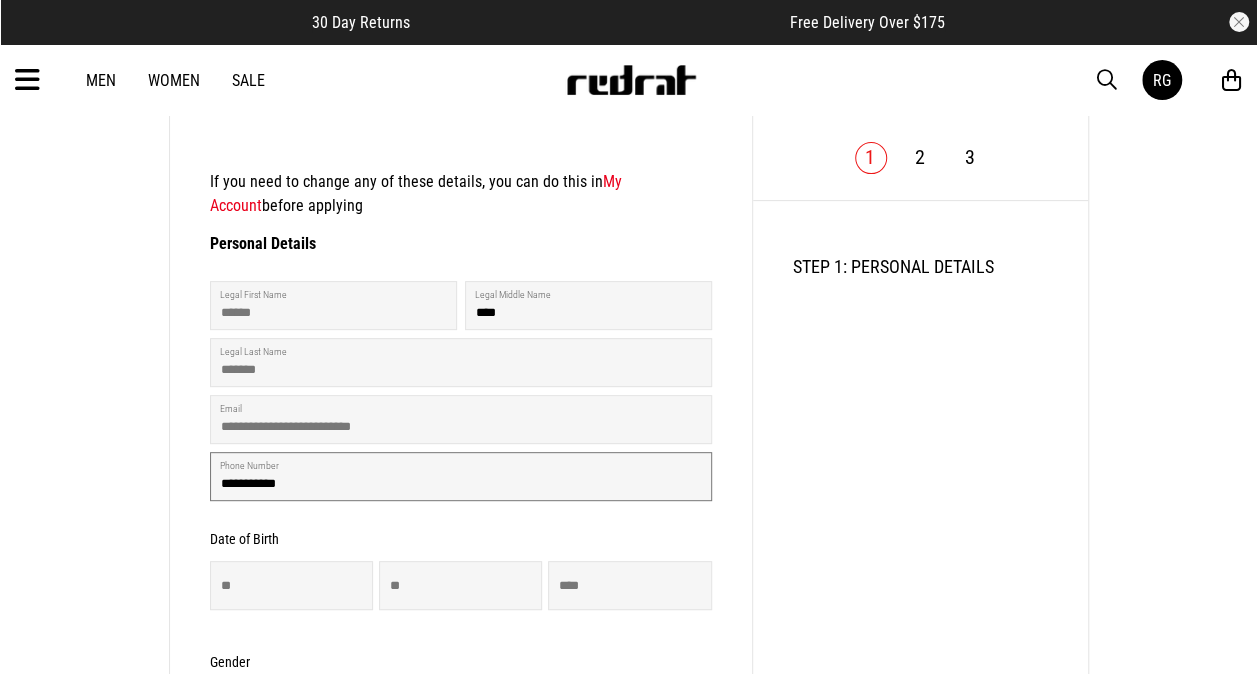 scroll, scrollTop: 201, scrollLeft: 0, axis: vertical 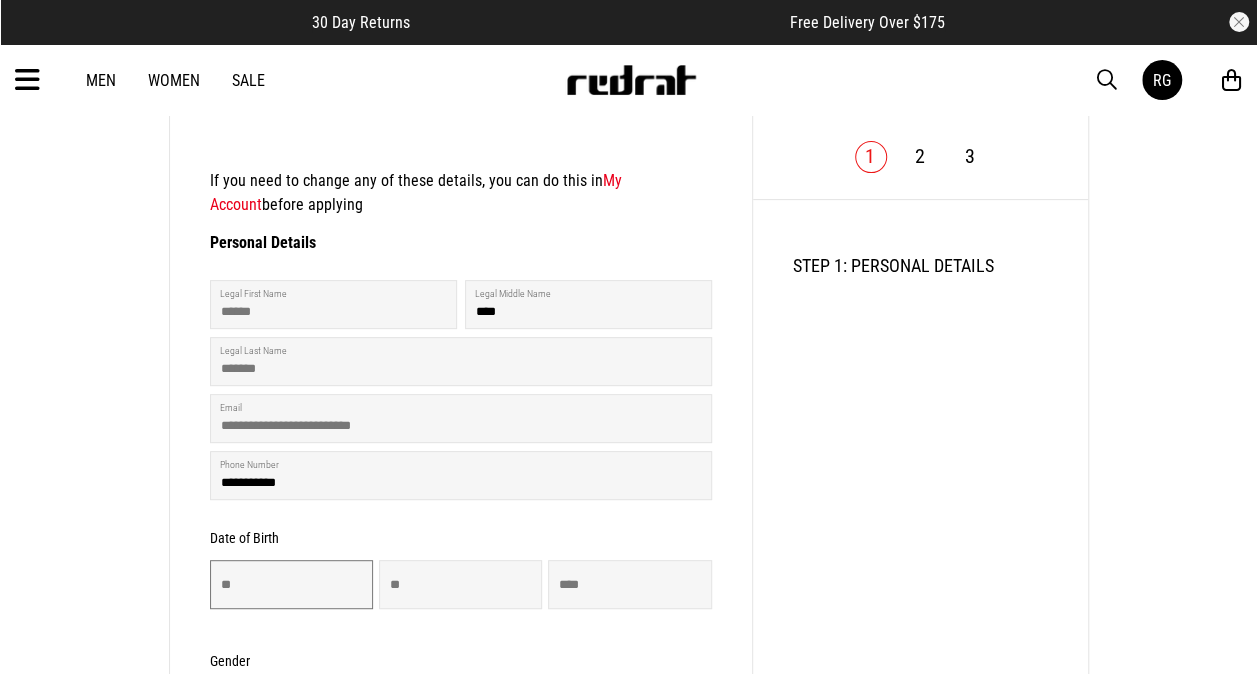 click at bounding box center [291, 584] 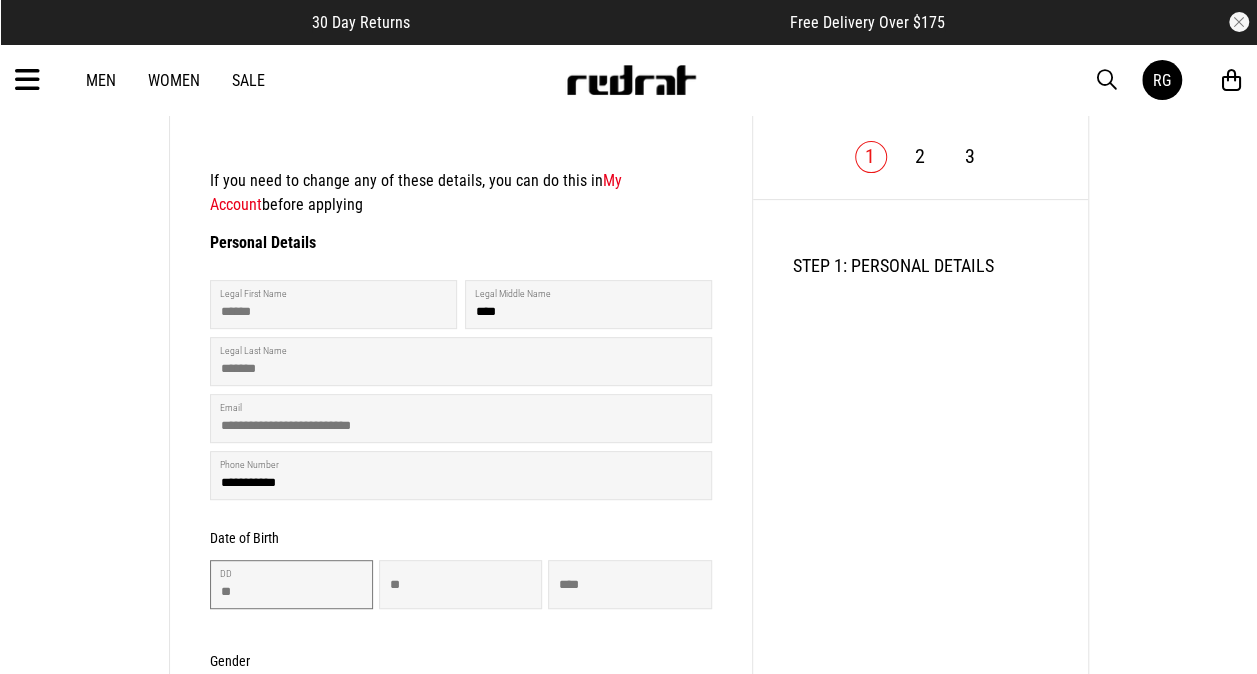 type on "**" 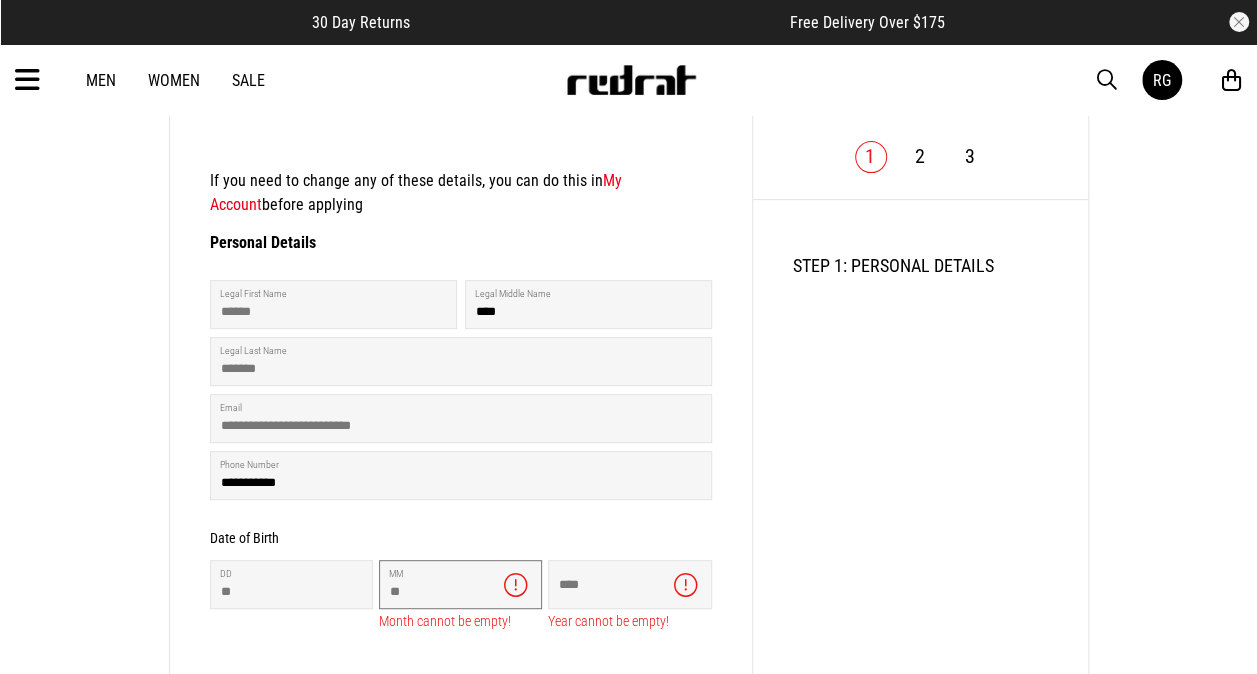 type on "**" 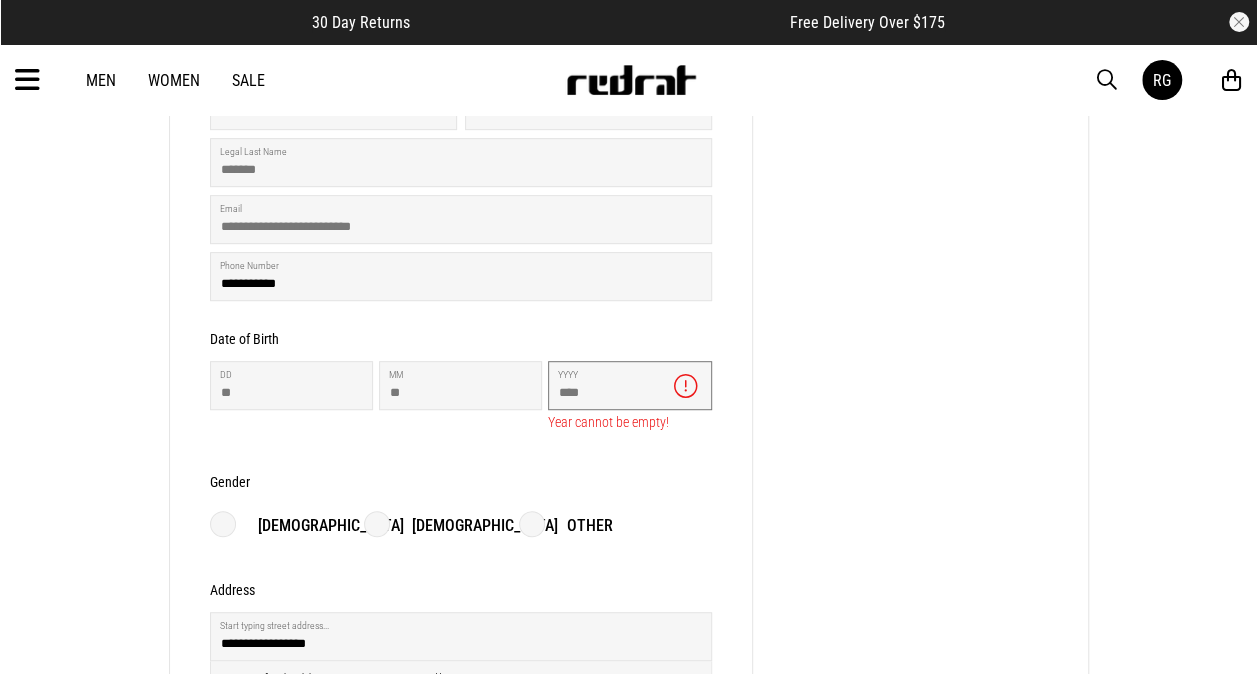 scroll, scrollTop: 504, scrollLeft: 0, axis: vertical 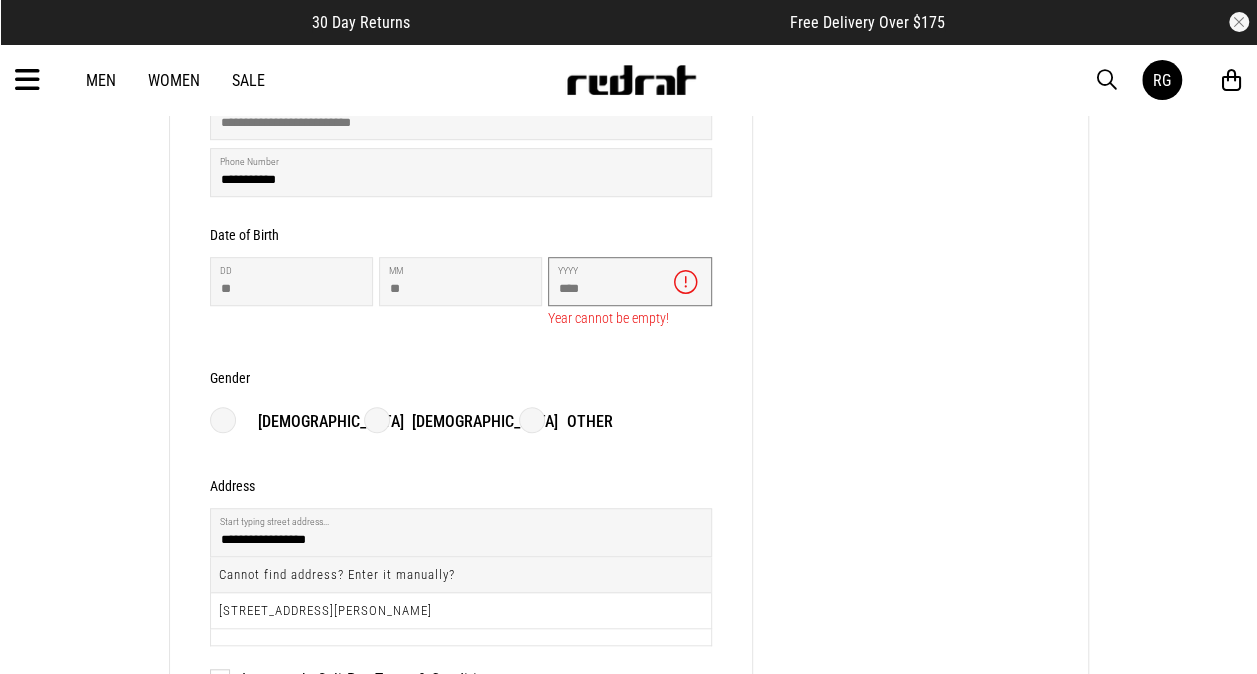 type on "****" 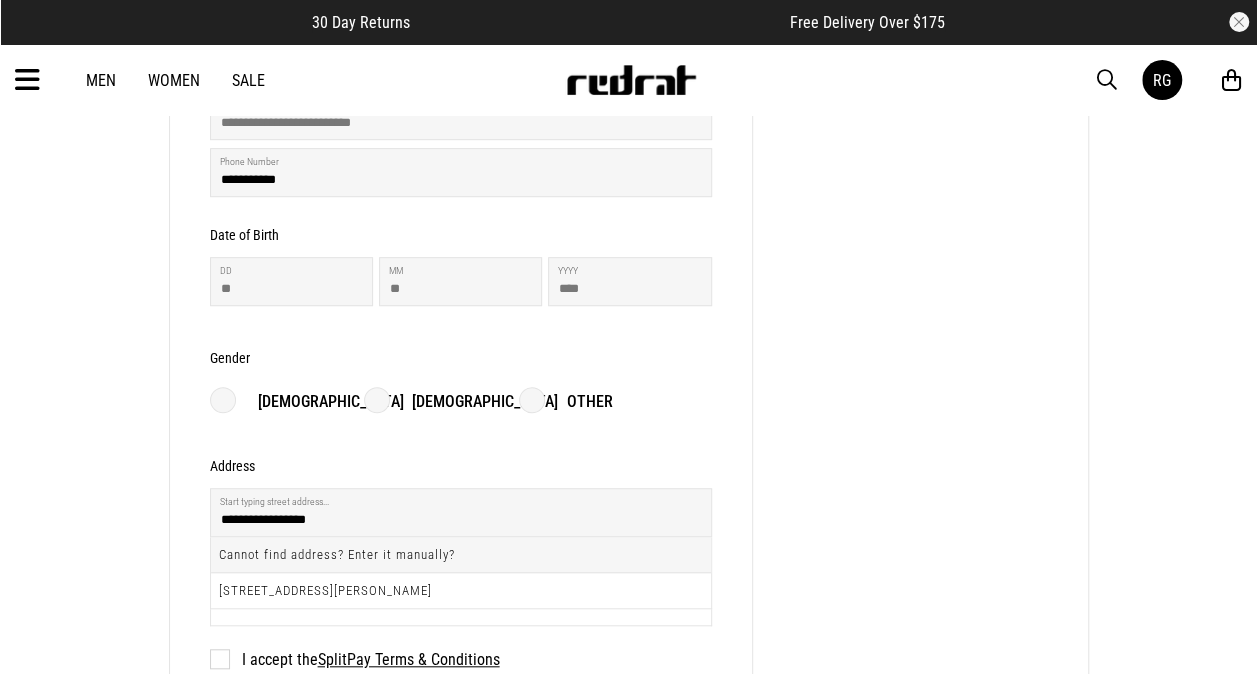 click on "**********" at bounding box center (461, 289) 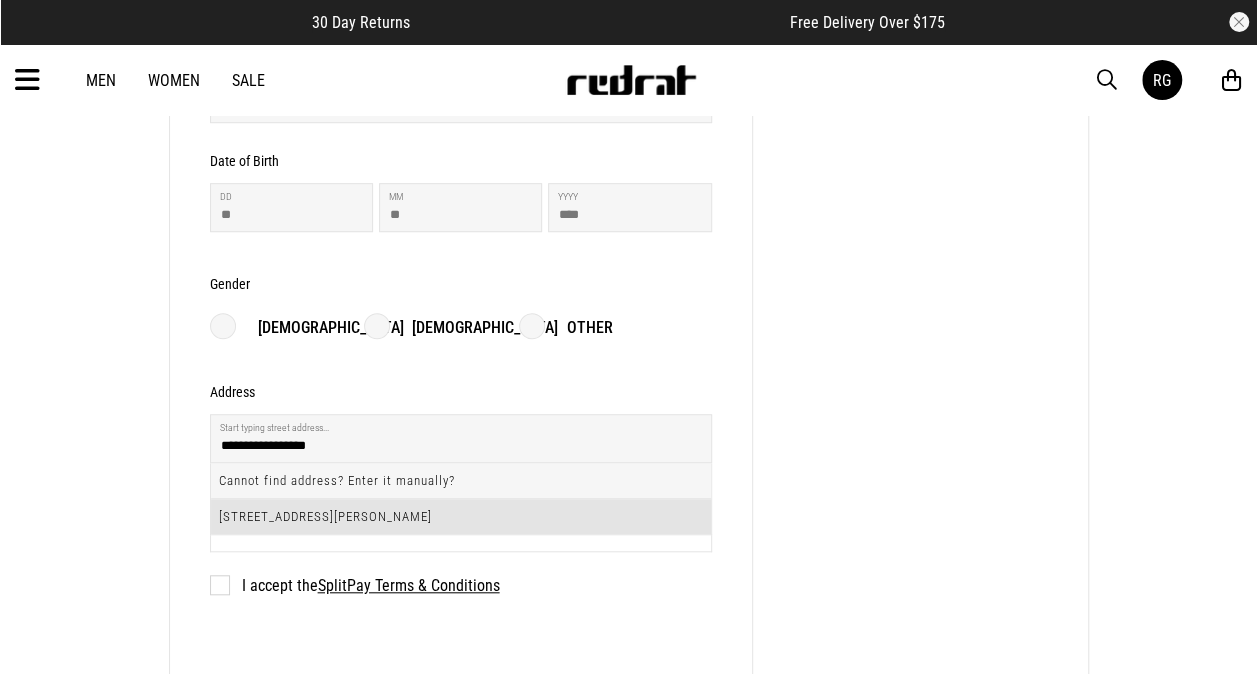 click on "210E Shirley Road, Papatoetoe, Auckland 2025" at bounding box center (461, 516) 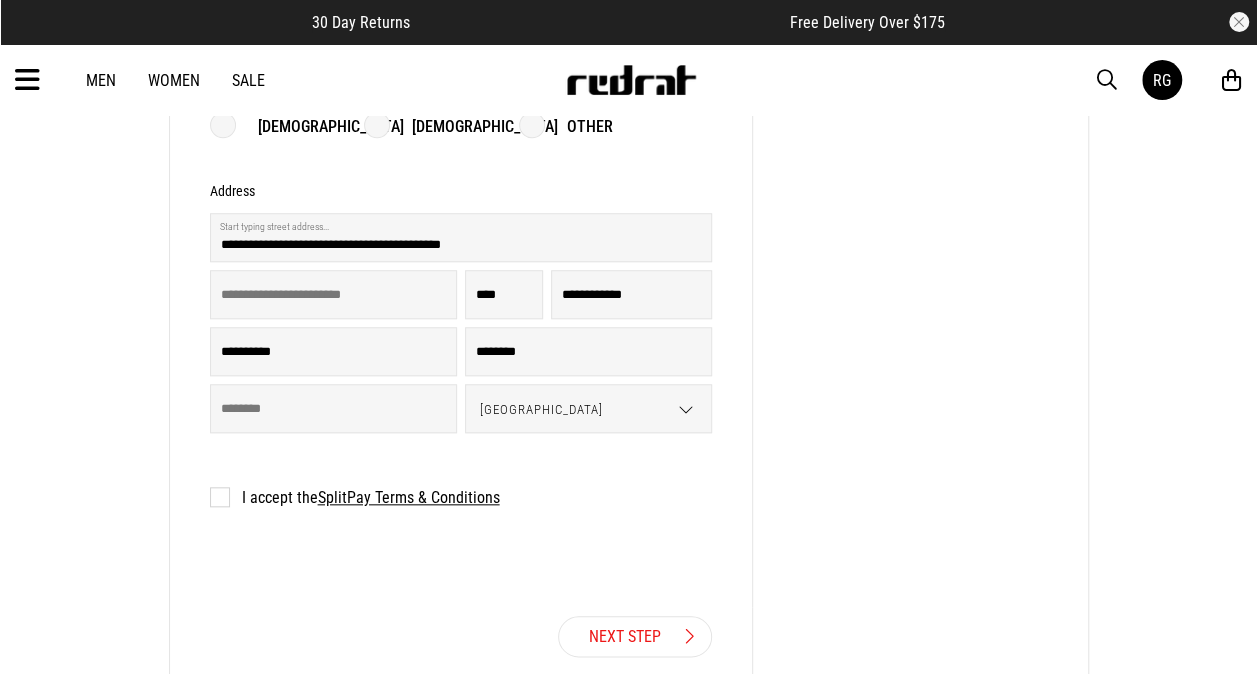 scroll, scrollTop: 780, scrollLeft: 0, axis: vertical 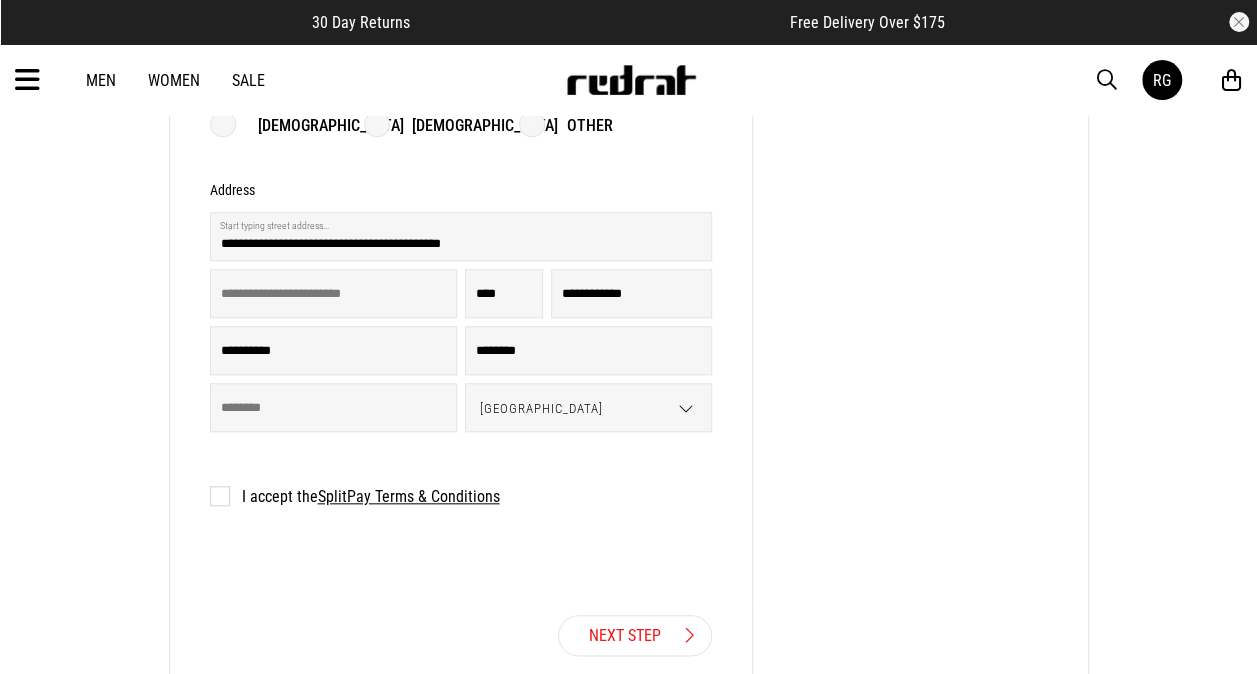 click on "I accept the  SplitPay Terms & Conditions" at bounding box center (355, 496) 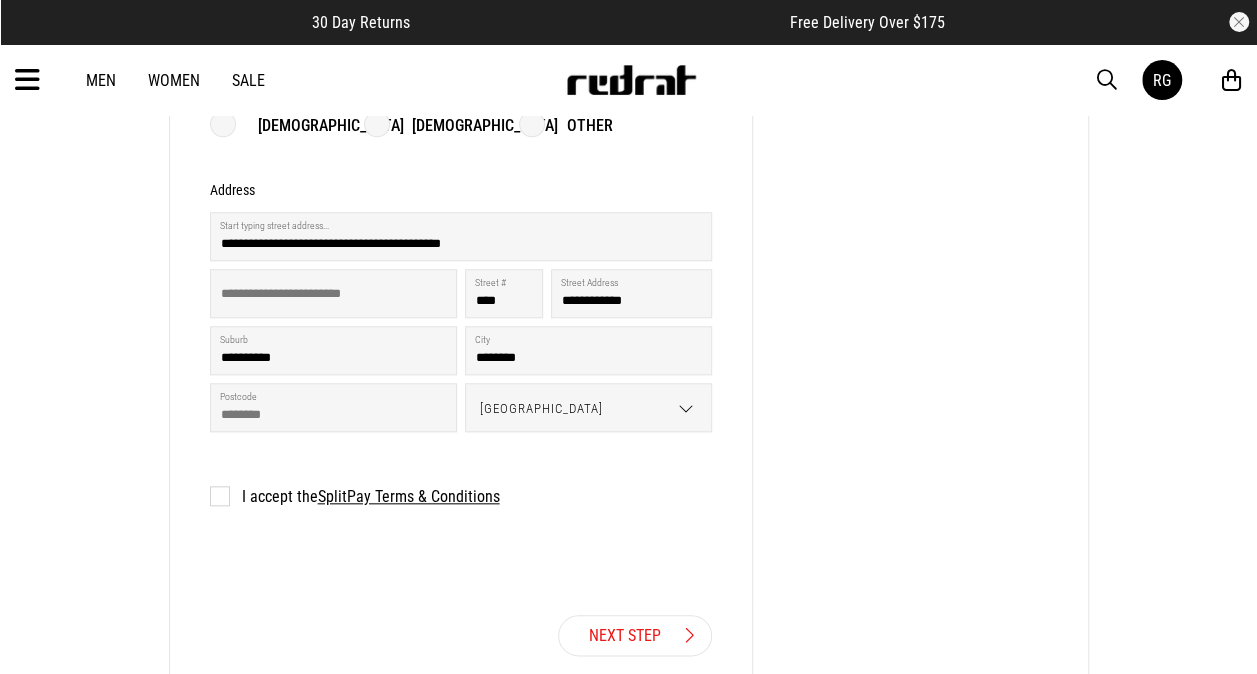 click on "Next Step" at bounding box center [635, 635] 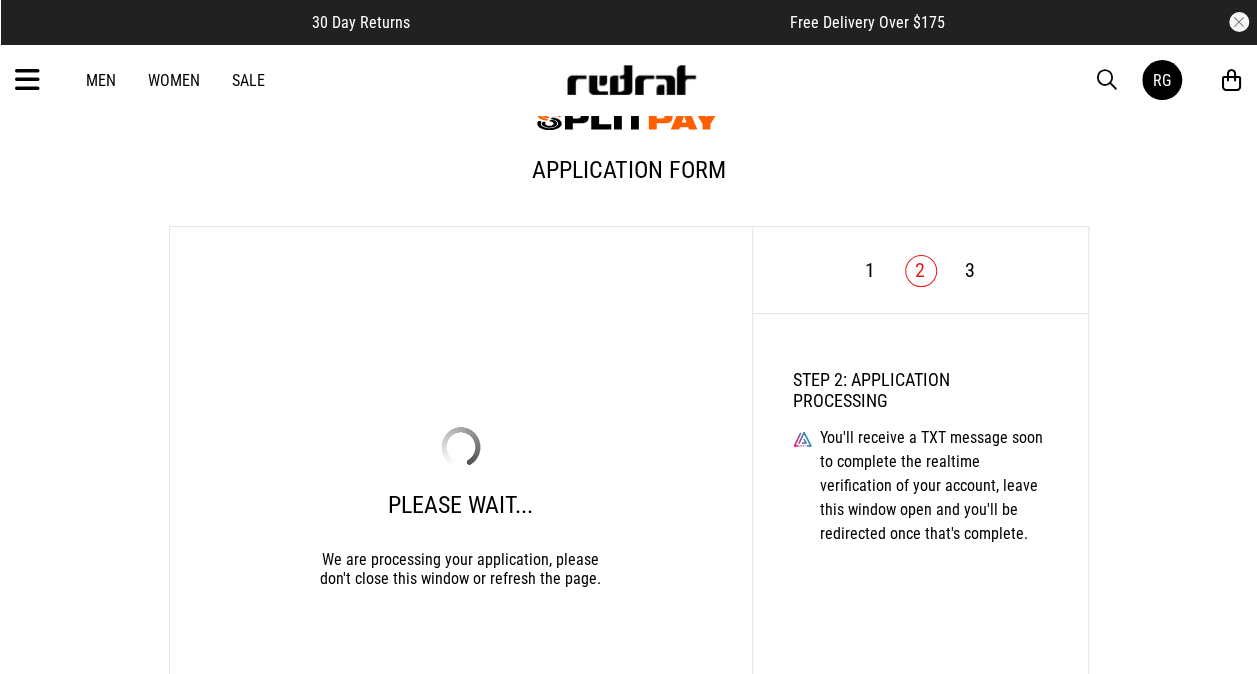 scroll, scrollTop: 0, scrollLeft: 0, axis: both 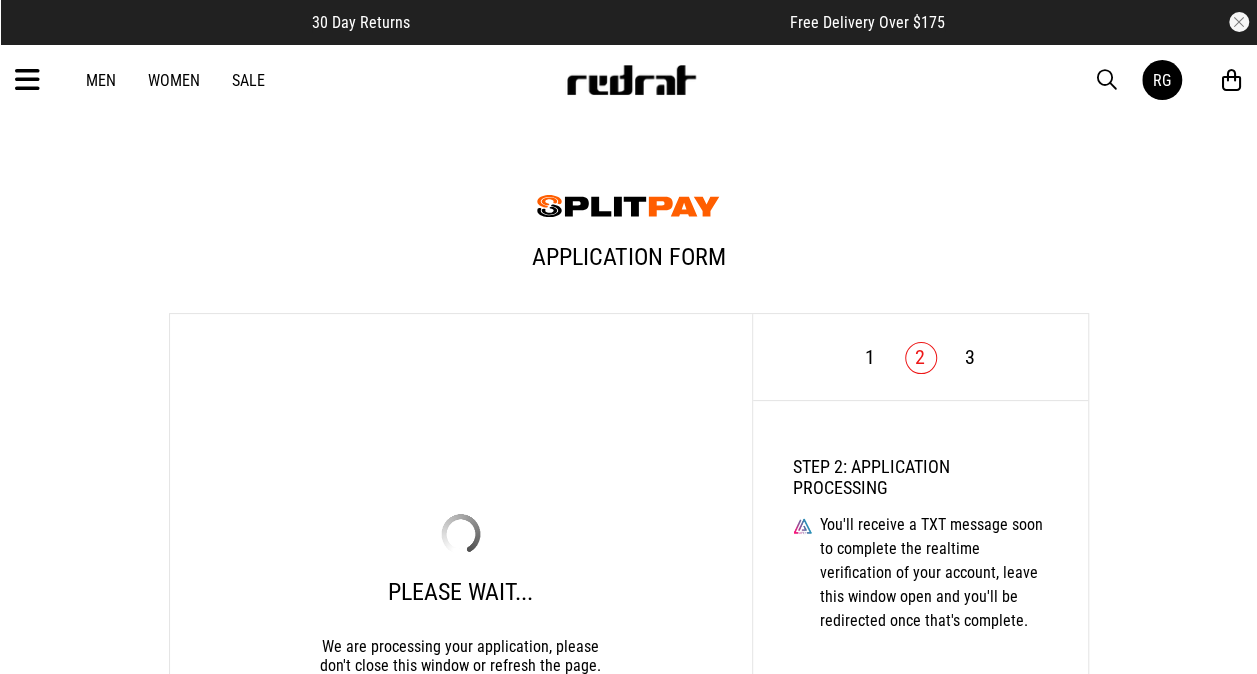 click on "Please Wait...
We are processing your application, please don't close this window or refresh the page." at bounding box center [461, 594] 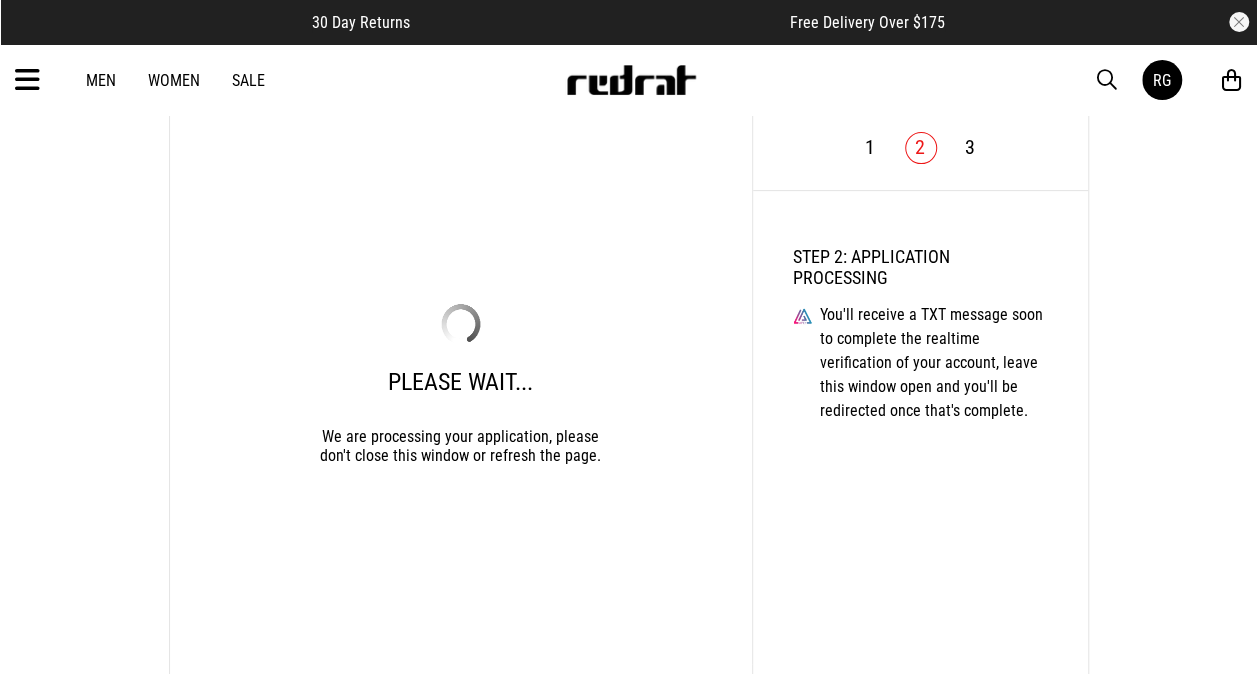 scroll, scrollTop: 212, scrollLeft: 0, axis: vertical 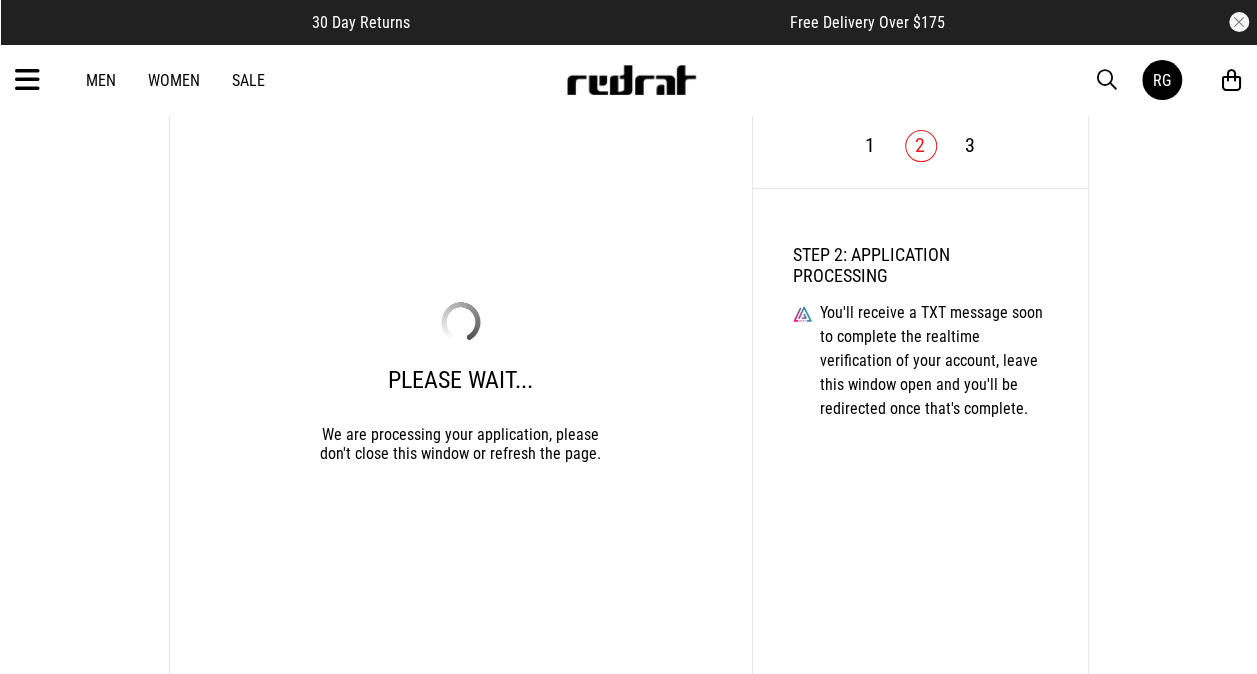 click on "Sale" at bounding box center (248, 80) 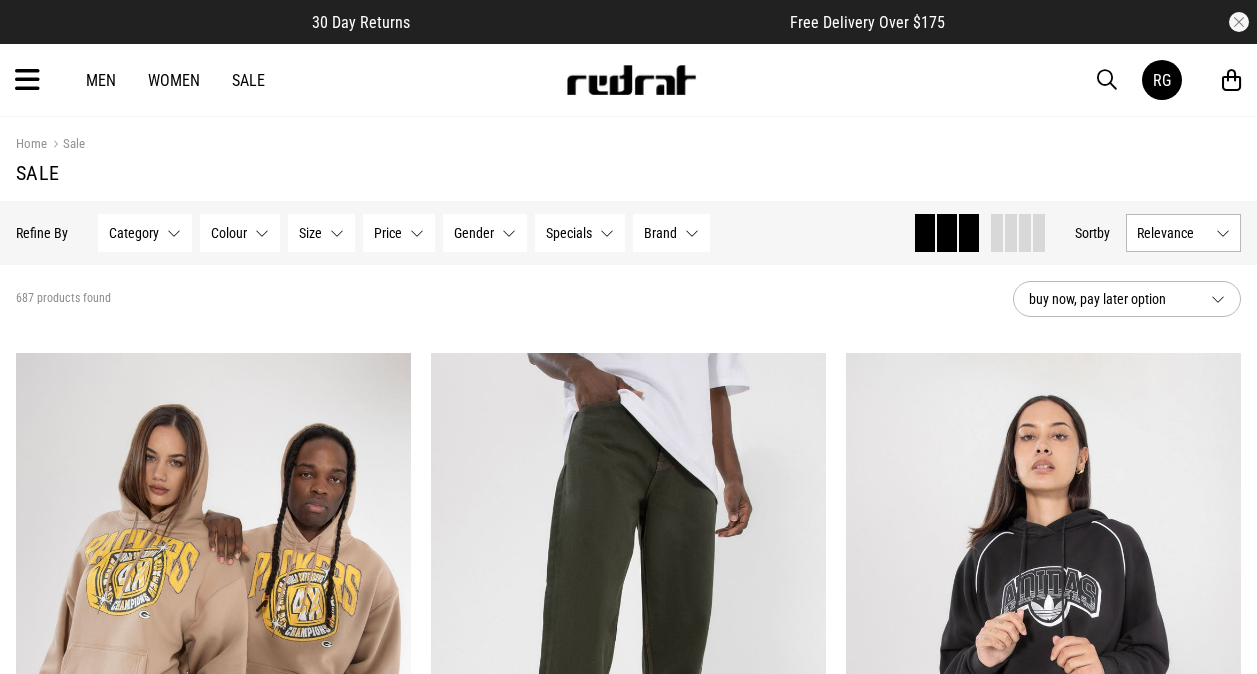 scroll, scrollTop: 341, scrollLeft: 0, axis: vertical 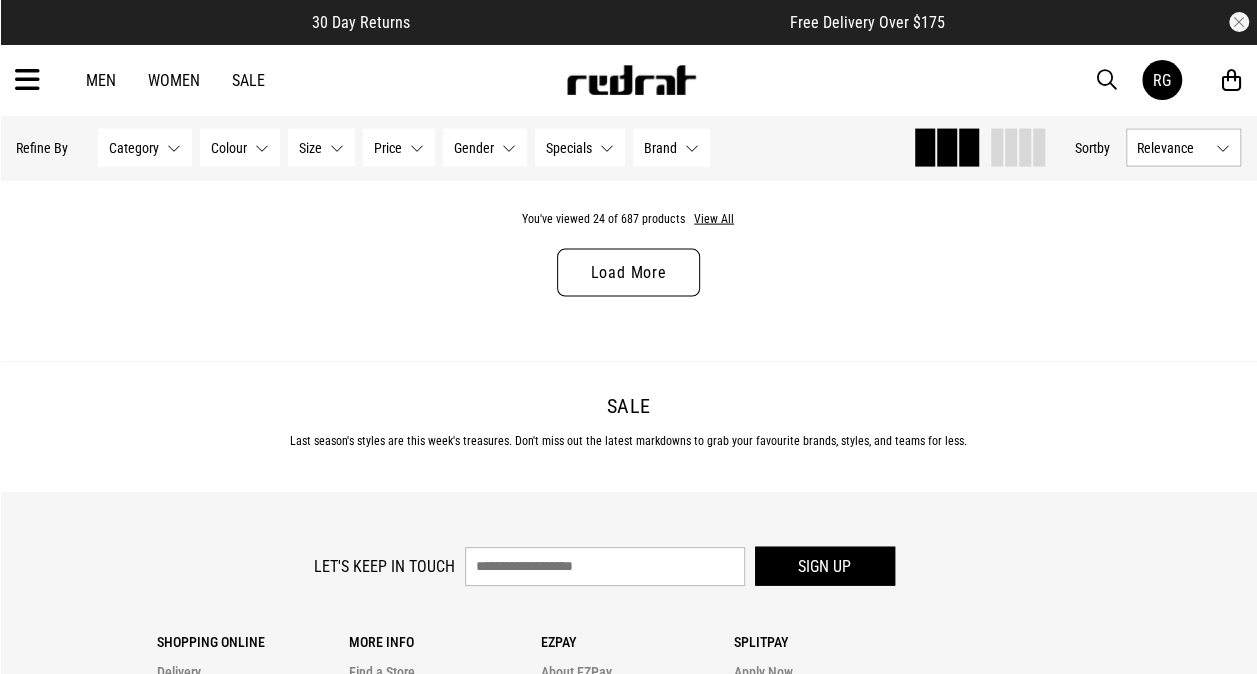 click on "Load More" at bounding box center (628, 273) 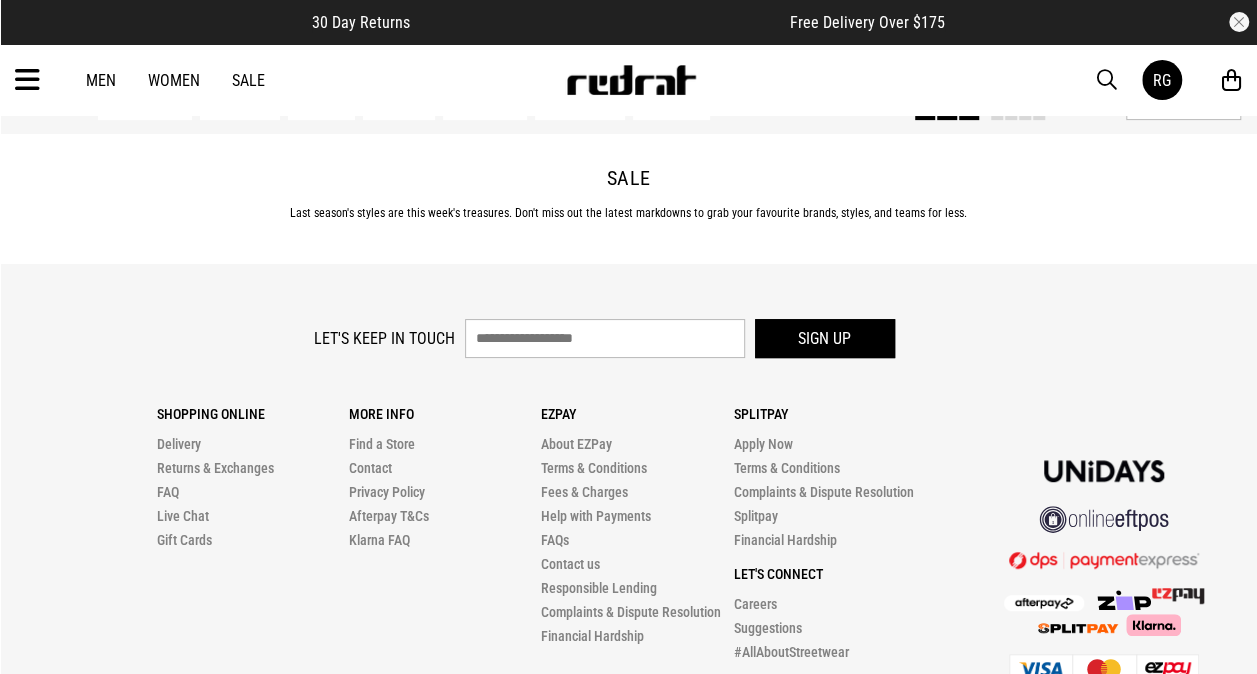 scroll, scrollTop: 11657, scrollLeft: 0, axis: vertical 